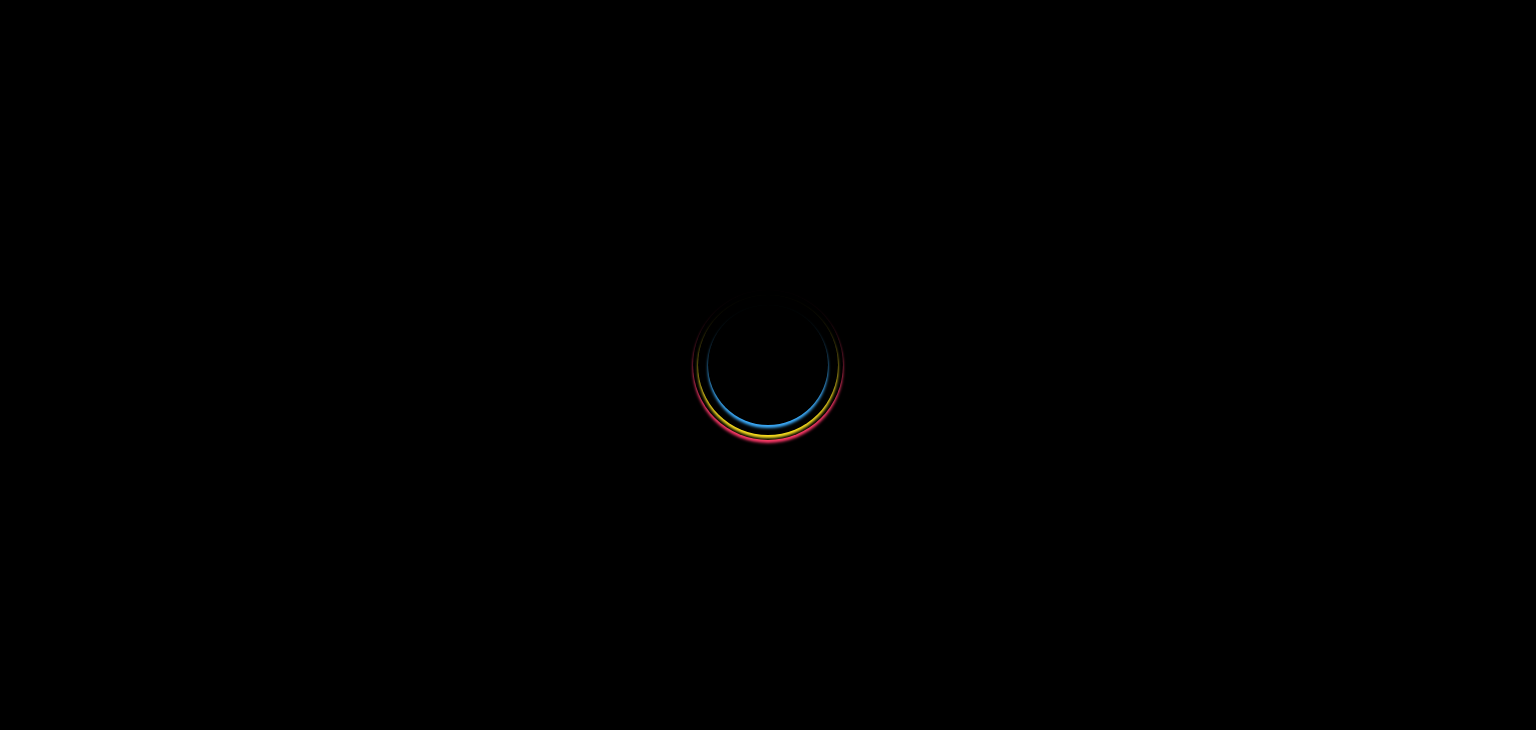 scroll, scrollTop: 0, scrollLeft: 0, axis: both 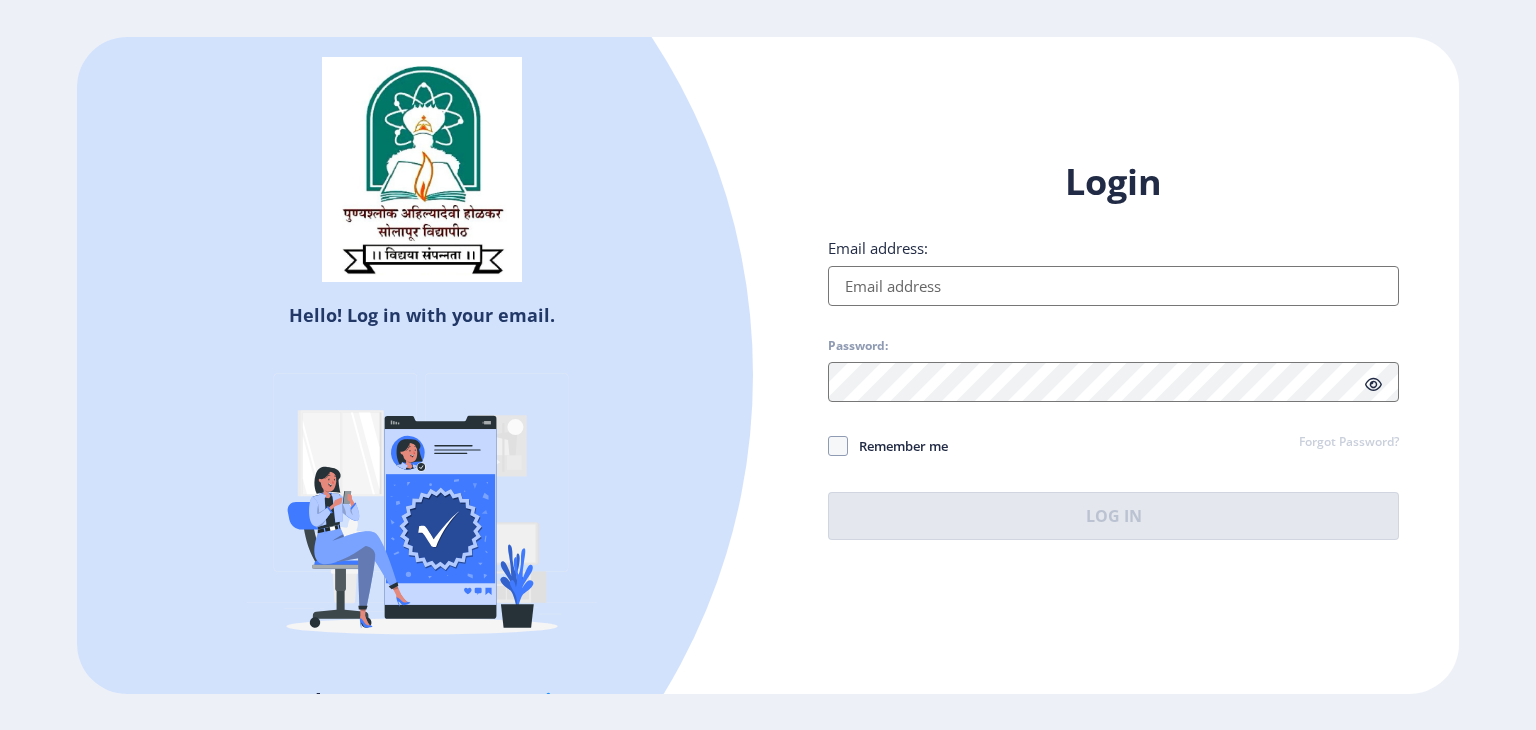 click on "Email address:" at bounding box center (1113, 286) 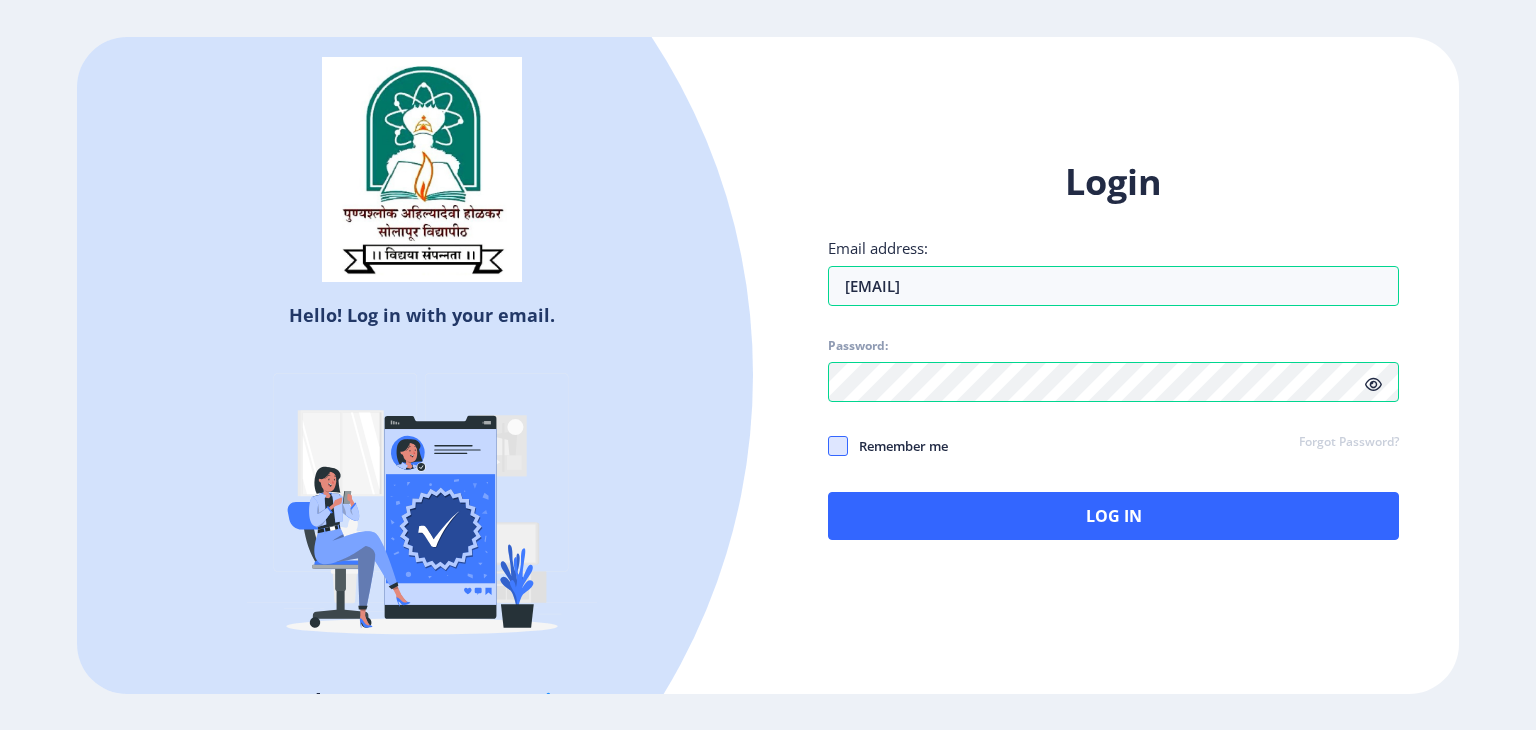click 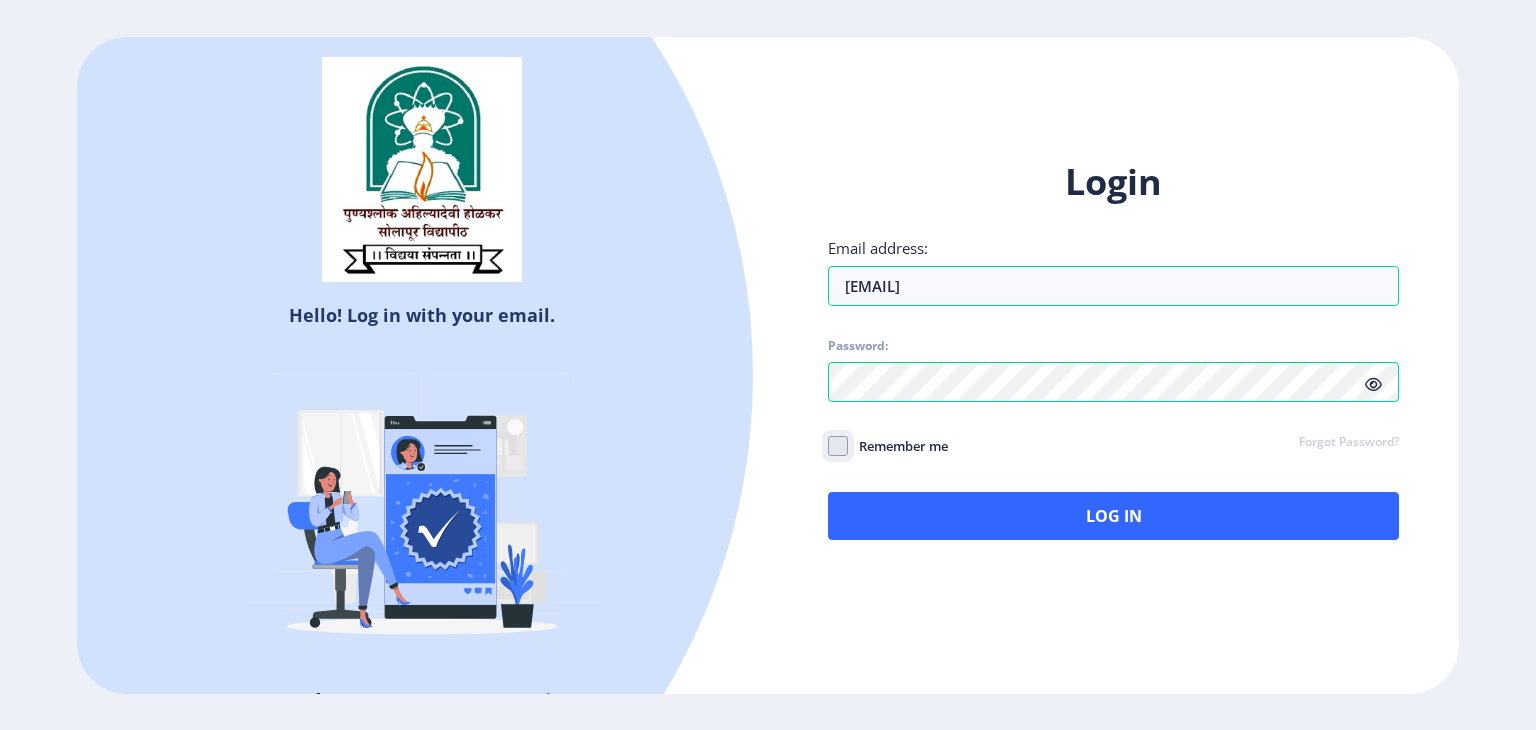 click on "Remember me" 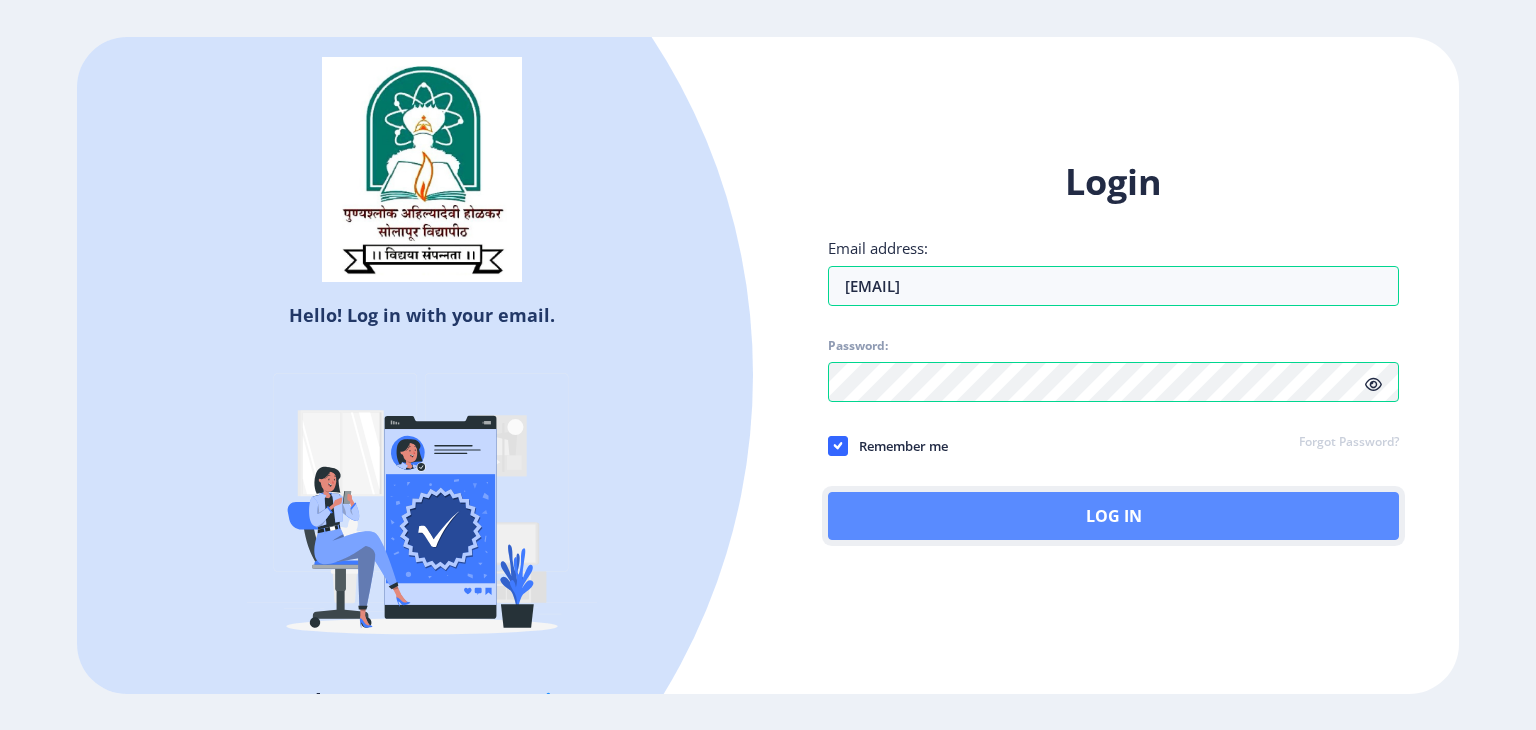 click on "Log In" 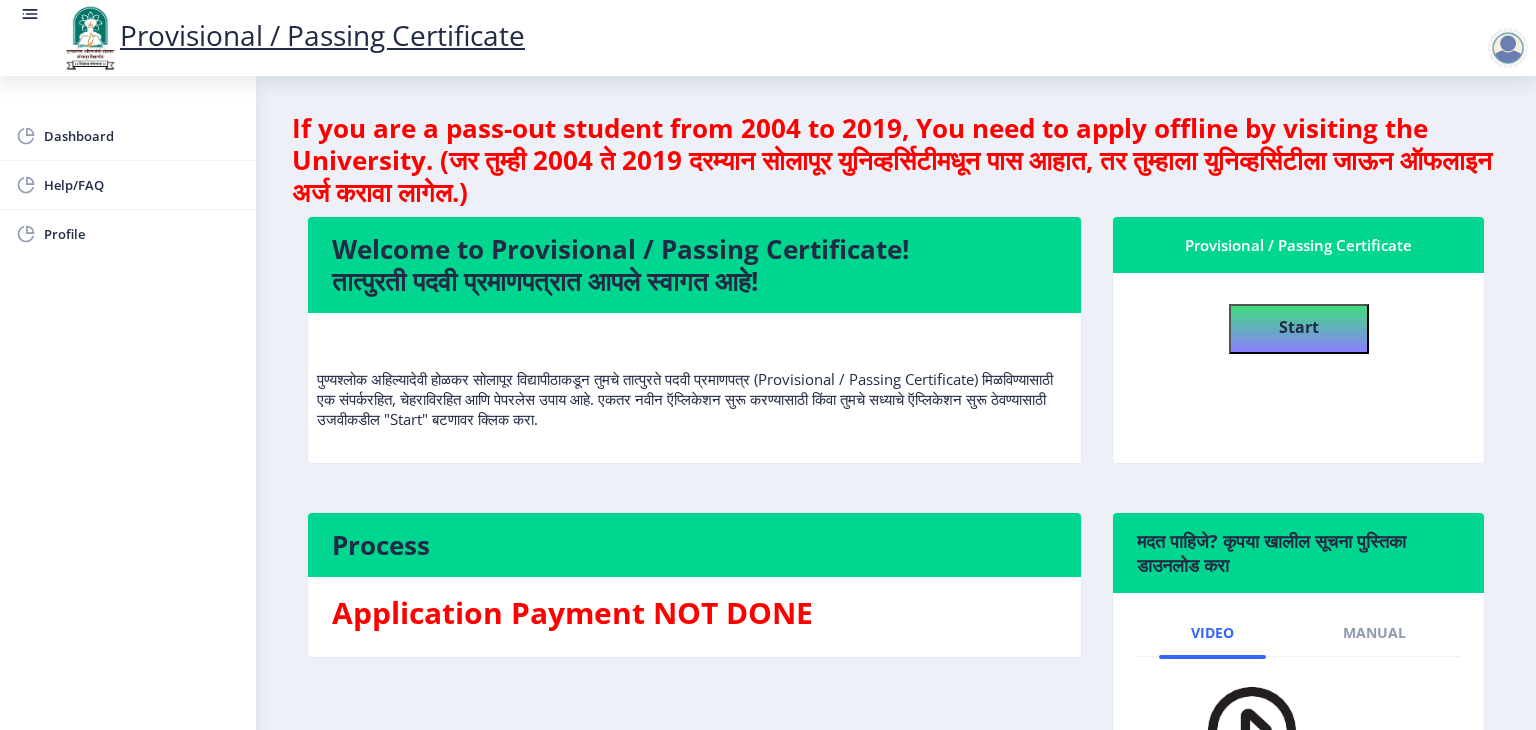 click on "If you are a pass-out student from 2004 to 2019, You need to apply offline by visiting the University. (जर तुम्ही 2004 ते 2019 दरम्यान सोलापूर युनिव्हर्सिटीमधून पास आहात, तर तुम्हाला युनिव्हर्सिटीला जाऊन ऑफलाइन अर्ज करावा लागेल.)  Welcome to Provisional / Passing Certificate!   तात्पुरती पदवी प्रमाणपत्रात आपले स्वागत आहे!   Provisional / Passing Certificate   Start  Process Application Payment NOT DONE  मदत पाहिजे? कृपया खालील सूचना पुस्तिका डाउनलोड करा  Video Manual" 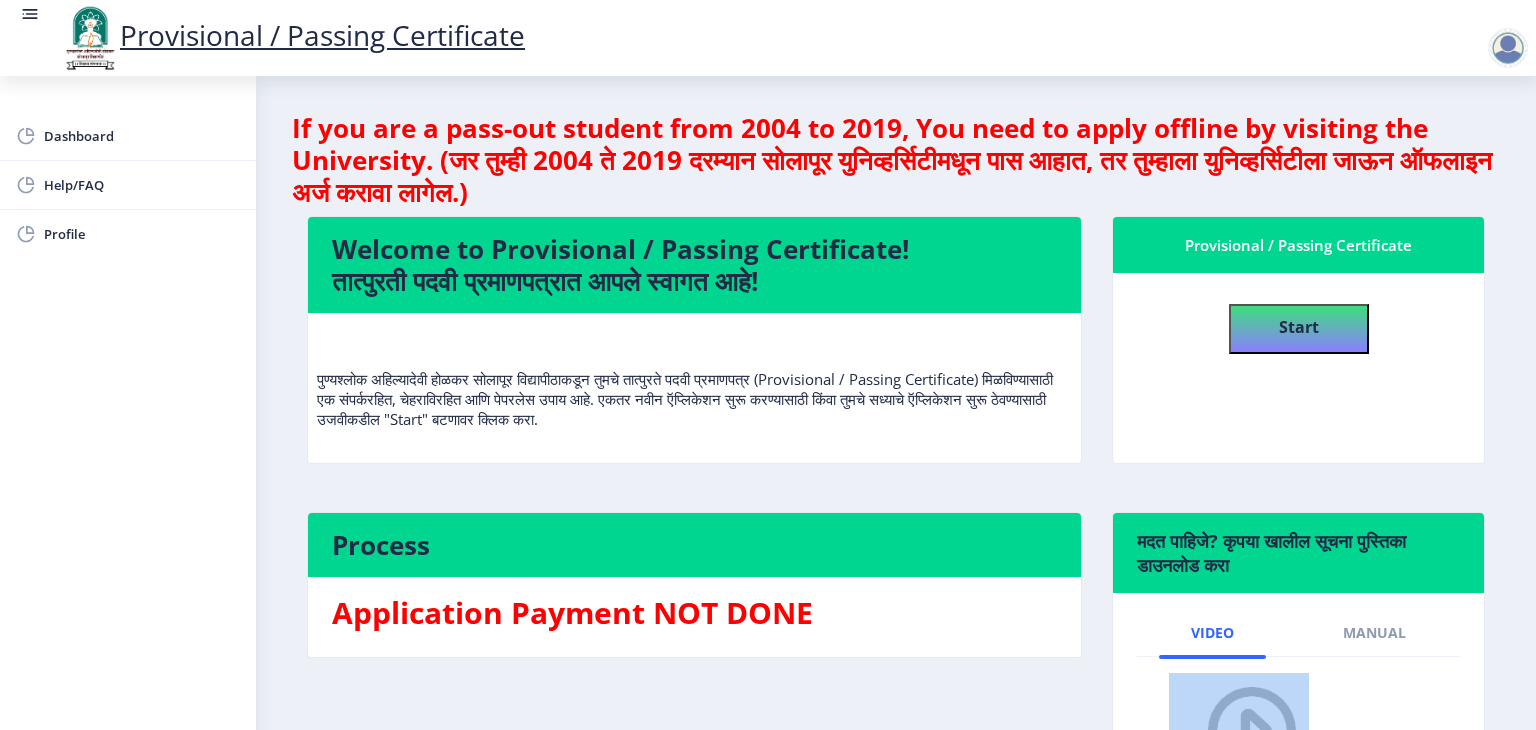 click on "If you are a pass-out student from 2004 to 2019, You need to apply offline by visiting the University. (जर तुम्ही 2004 ते 2019 दरम्यान सोलापूर युनिव्हर्सिटीमधून पास आहात, तर तुम्हाला युनिव्हर्सिटीला जाऊन ऑफलाइन अर्ज करावा लागेल.)  Welcome to Provisional / Passing Certificate!   तात्पुरती पदवी प्रमाणपत्रात आपले स्वागत आहे!   Provisional / Passing Certificate   Start  Process Application Payment NOT DONE  मदत पाहिजे? कृपया खालील सूचना पुस्तिका डाउनलोड करा  Video Manual" 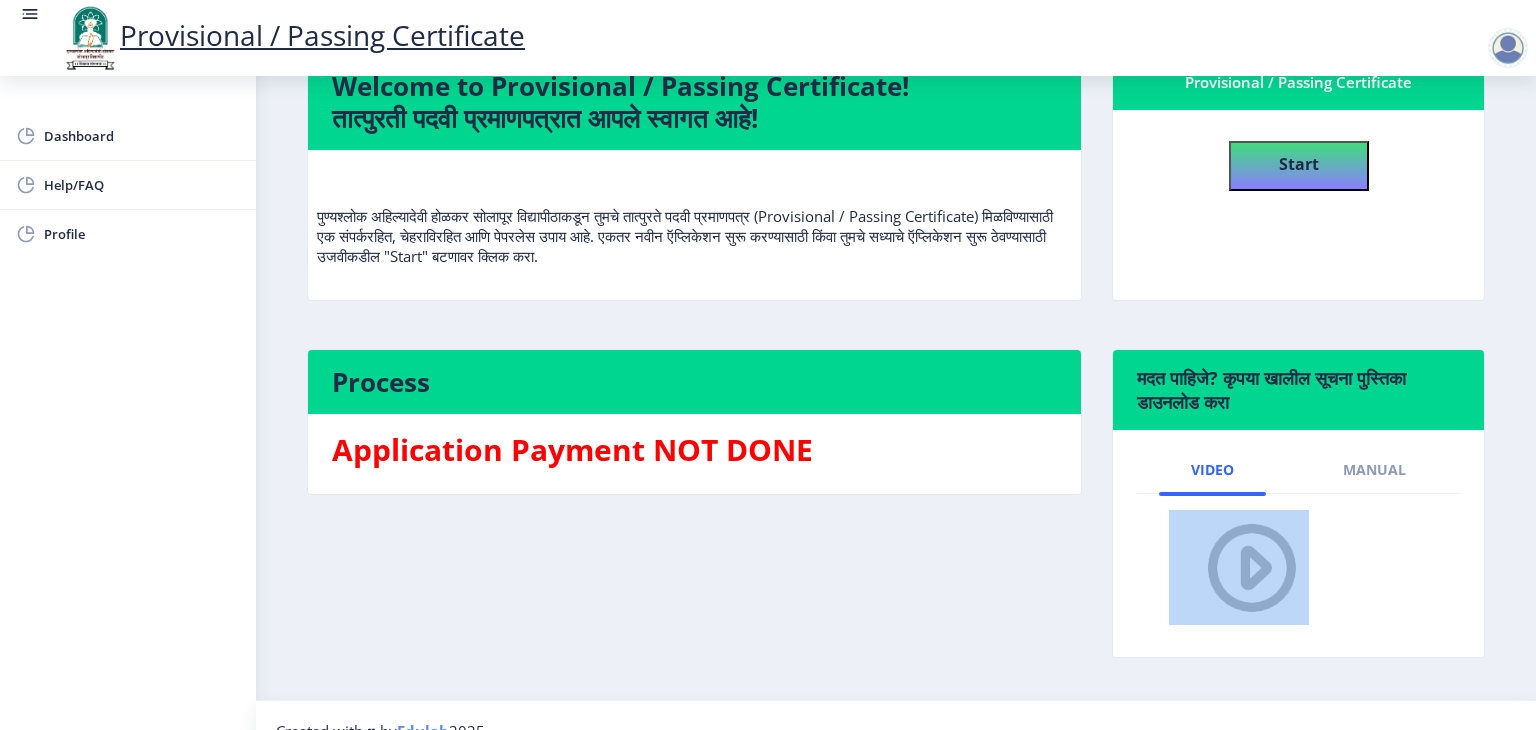 scroll, scrollTop: 193, scrollLeft: 0, axis: vertical 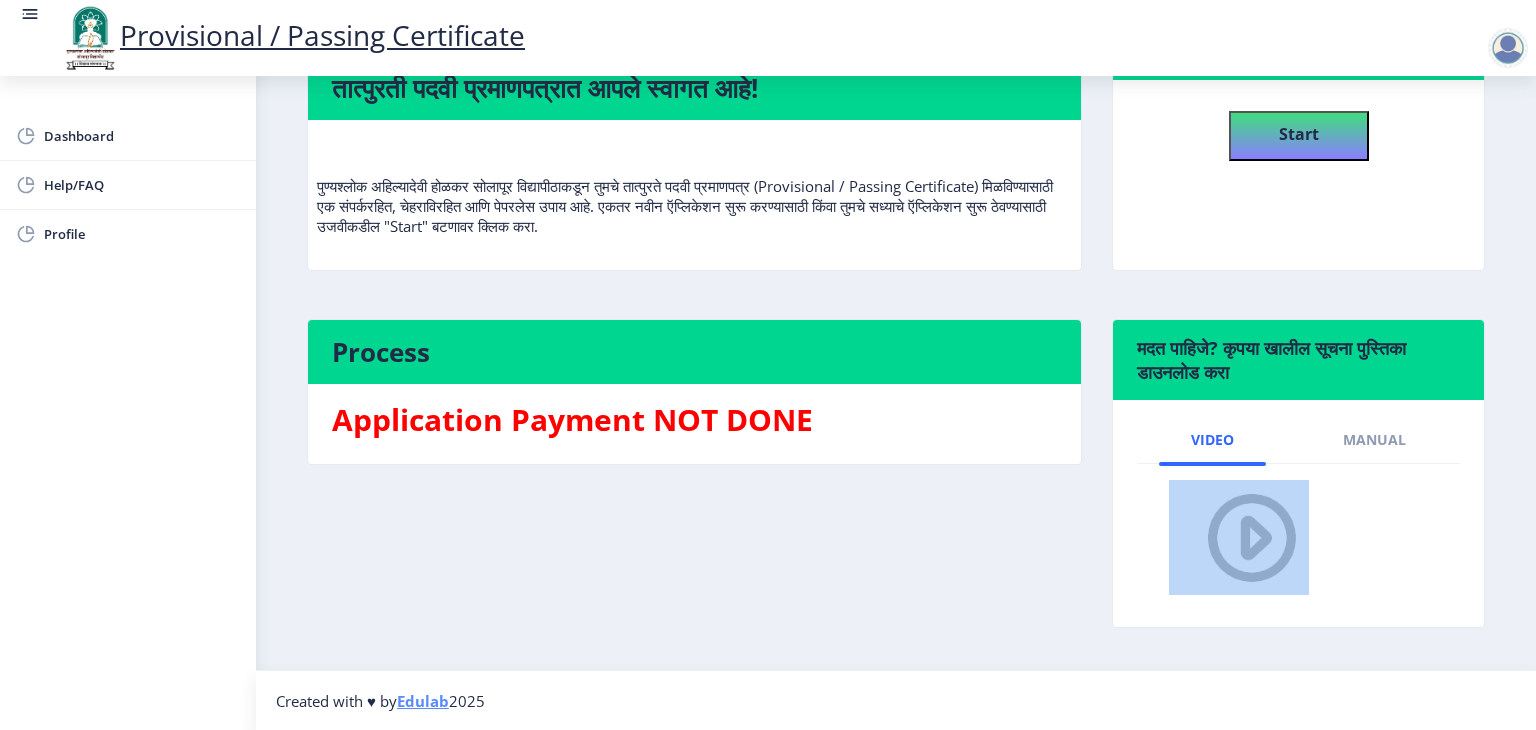 drag, startPoint x: 1515, startPoint y: 711, endPoint x: 1524, endPoint y: 724, distance: 15.811388 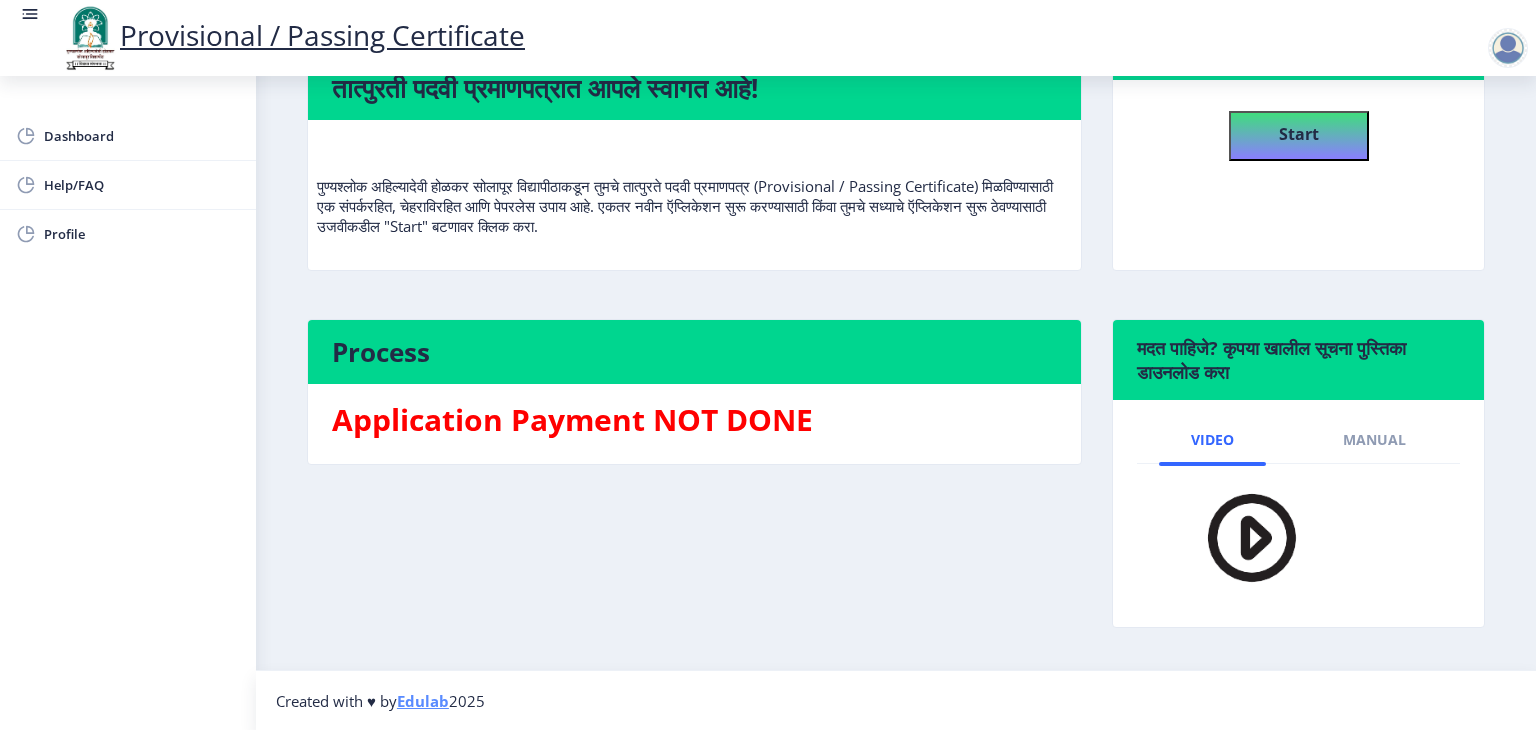 click on "Created with ♥ by  Edulab  2025" 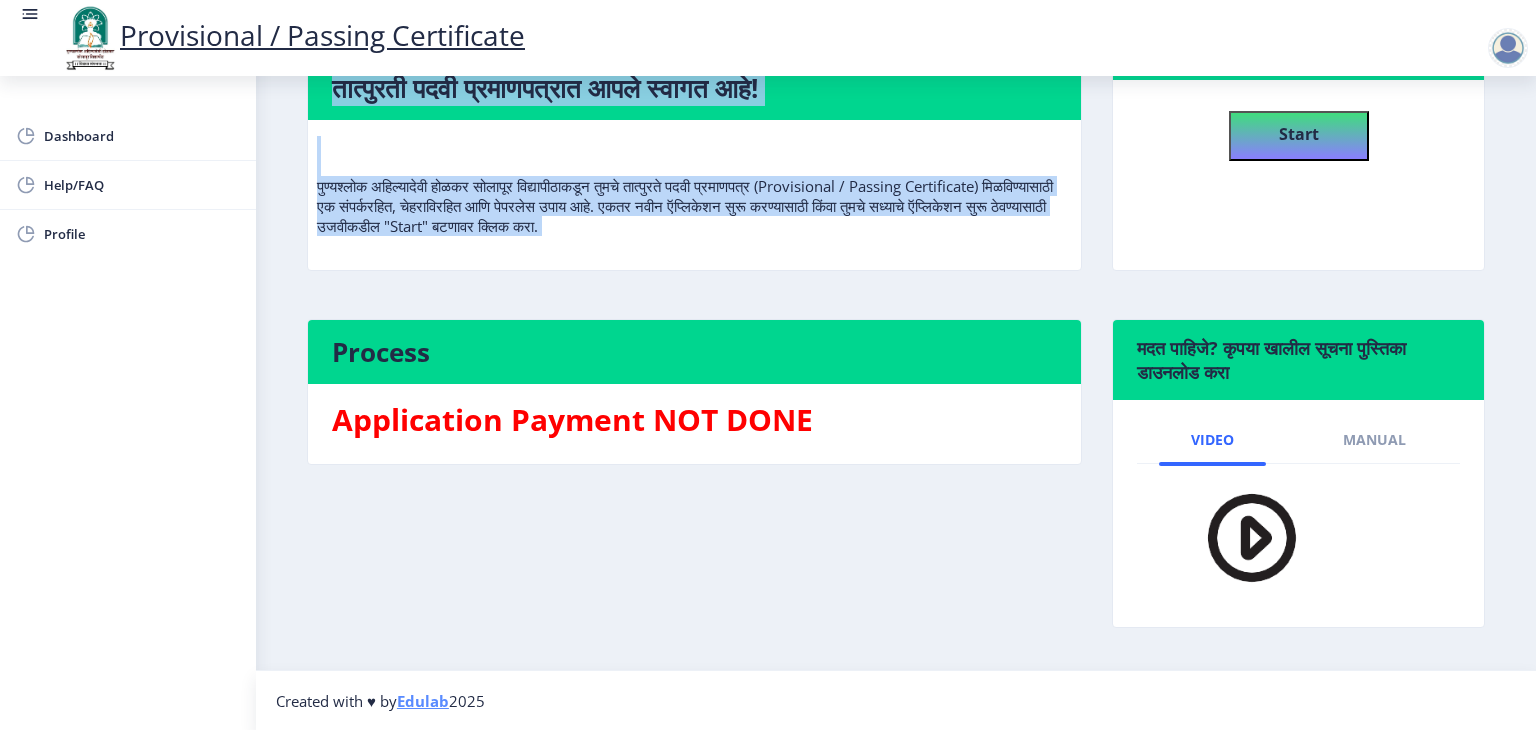 click on "If you are a pass-out student from 2004 to 2019, You need to apply offline by visiting the University. (जर तुम्ही 2004 ते 2019 दरम्यान सोलापूर युनिव्हर्सिटीमधून पास आहात, तर तुम्हाला युनिव्हर्सिटीला जाऊन ऑफलाइन अर्ज करावा लागेल.)  Welcome to Provisional / Passing Certificate!   तात्पुरती पदवी प्रमाणपत्रात आपले स्वागत आहे!   Provisional / Passing Certificate   Start  Process Application Payment NOT DONE  मदत पाहिजे? कृपया खालील सूचना पुस्तिका डाउनलोड करा  Video Manual" 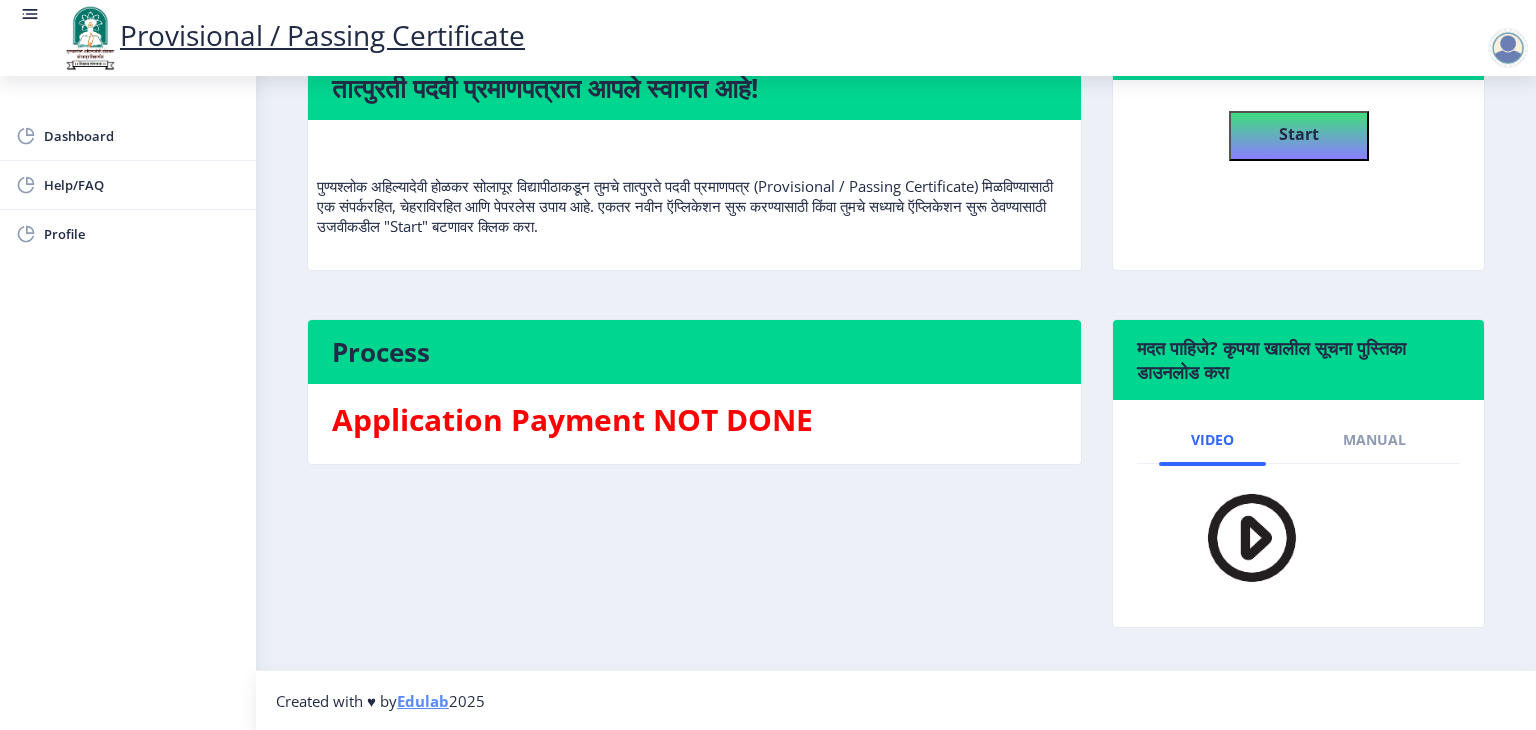 click on "If you are a pass-out student from 2004 to 2019, You need to apply offline by visiting the University. (जर तुम्ही 2004 ते 2019 दरम्यान सोलापूर युनिव्हर्सिटीमधून पास आहात, तर तुम्हाला युनिव्हर्सिटीला जाऊन ऑफलाइन अर्ज करावा लागेल.)  Welcome to Provisional / Passing Certificate!   तात्पुरती पदवी प्रमाणपत्रात आपले स्वागत आहे!   Provisional / Passing Certificate   Start  Process Application Payment NOT DONE  मदत पाहिजे? कृपया खालील सूचना पुस्तिका डाउनलोड करा  Video Manual" 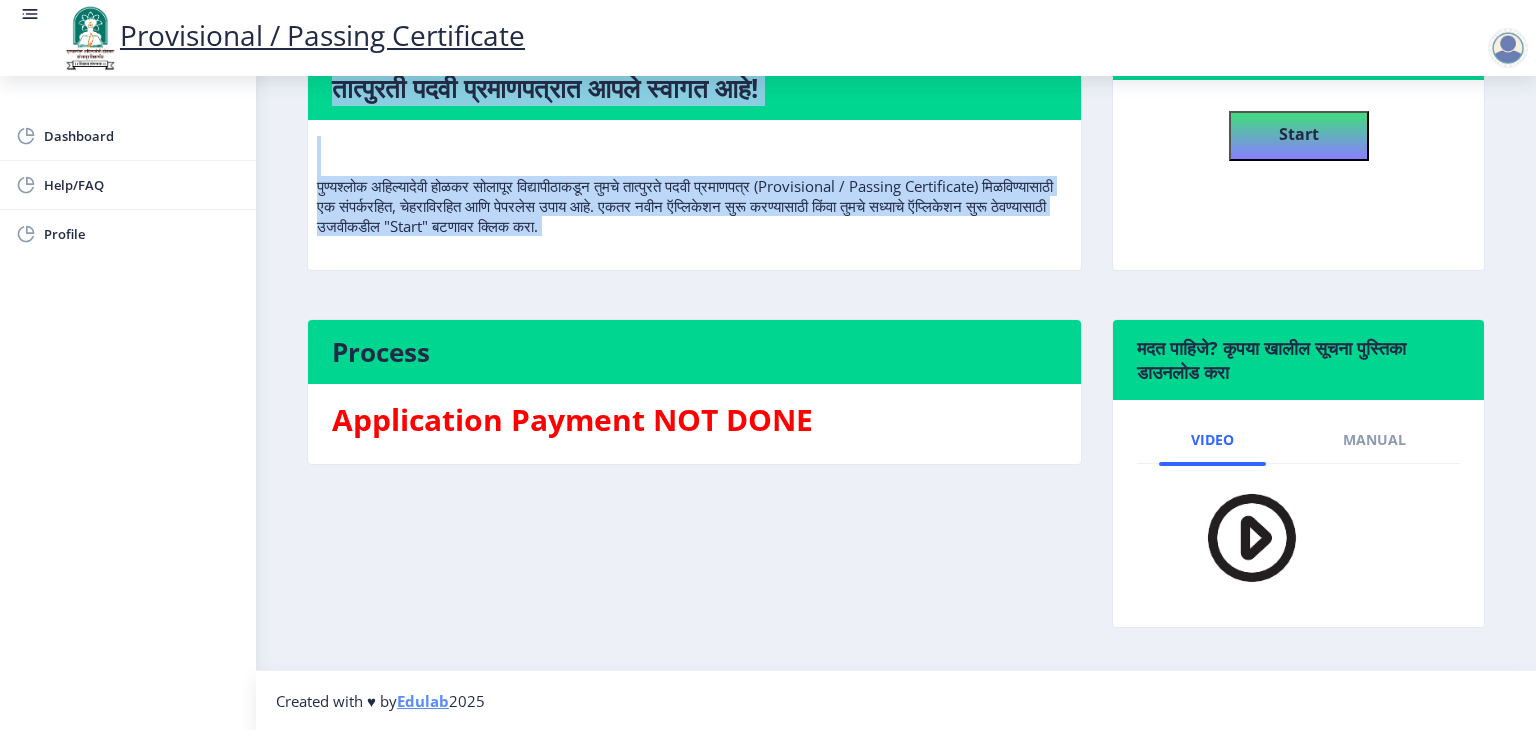 click on "If you are a pass-out student from 2004 to 2019, You need to apply offline by visiting the University. (जर तुम्ही 2004 ते 2019 दरम्यान सोलापूर युनिव्हर्सिटीमधून पास आहात, तर तुम्हाला युनिव्हर्सिटीला जाऊन ऑफलाइन अर्ज करावा लागेल.)  Welcome to Provisional / Passing Certificate!   तात्पुरती पदवी प्रमाणपत्रात आपले स्वागत आहे!   Provisional / Passing Certificate   Start  Process Application Payment NOT DONE  मदत पाहिजे? कृपया खालील सूचना पुस्तिका डाउनलोड करा  Video Manual" 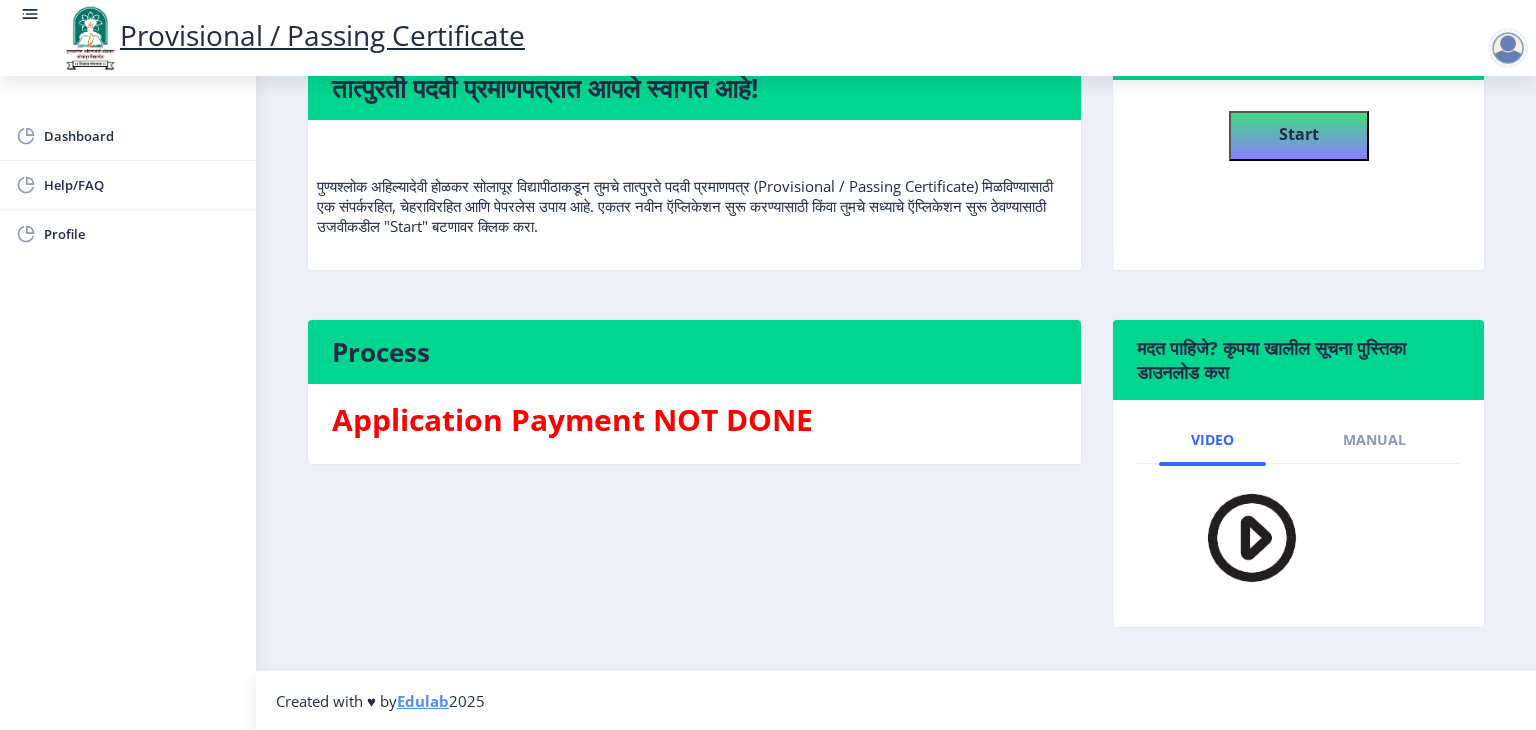 click on "If you are a pass-out student from 2004 to 2019, You need to apply offline by visiting the University. (जर तुम्ही 2004 ते 2019 दरम्यान सोलापूर युनिव्हर्सिटीमधून पास आहात, तर तुम्हाला युनिव्हर्सिटीला जाऊन ऑफलाइन अर्ज करावा लागेल.)  Welcome to Provisional / Passing Certificate!   तात्पुरती पदवी प्रमाणपत्रात आपले स्वागत आहे!   Provisional / Passing Certificate   Start  Process Application Payment NOT DONE  मदत पाहिजे? कृपया खालील सूचना पुस्तिका डाउनलोड करा  Video Manual" 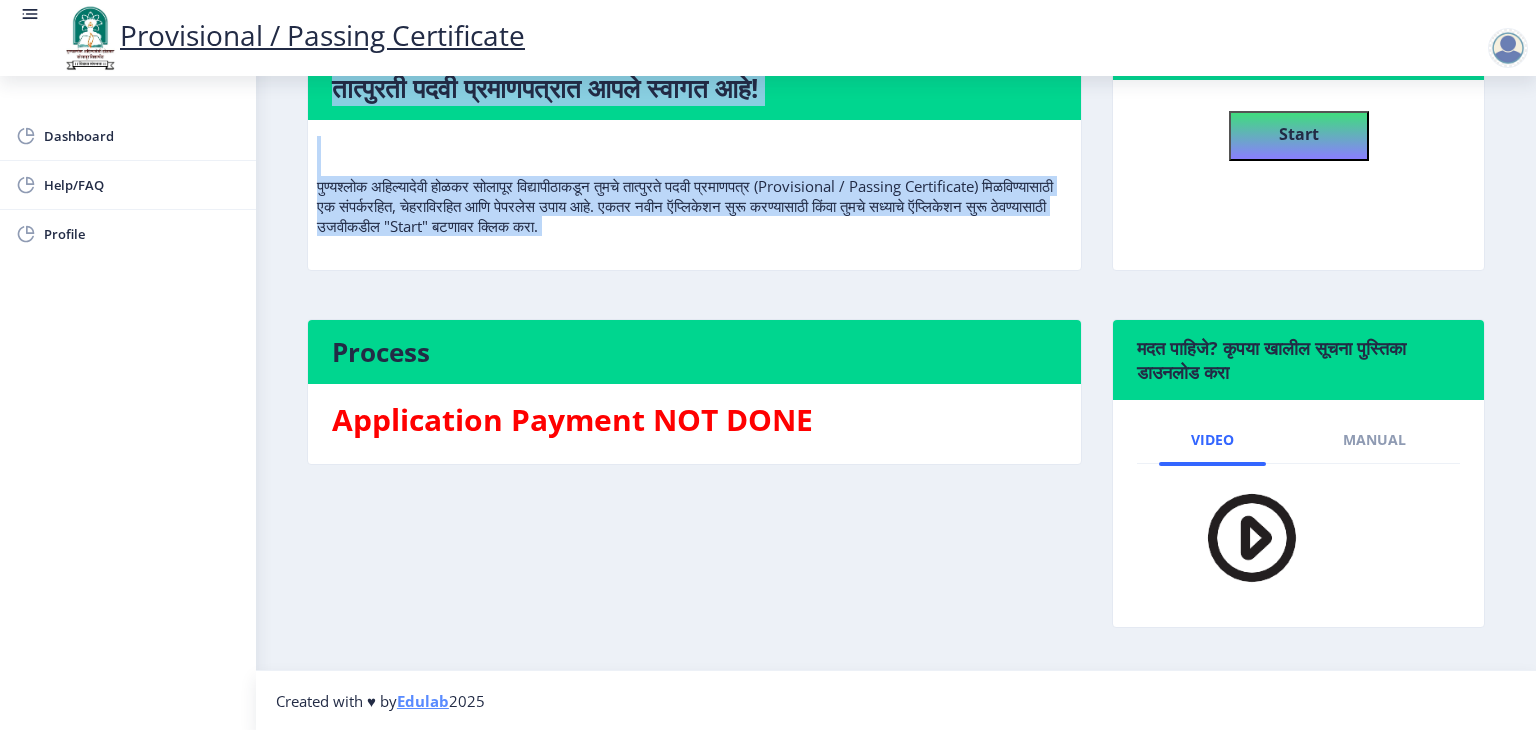 click on "If you are a pass-out student from 2004 to 2019, You need to apply offline by visiting the University. (जर तुम्ही 2004 ते 2019 दरम्यान सोलापूर युनिव्हर्सिटीमधून पास आहात, तर तुम्हाला युनिव्हर्सिटीला जाऊन ऑफलाइन अर्ज करावा लागेल.)  Welcome to Provisional / Passing Certificate!   तात्पुरती पदवी प्रमाणपत्रात आपले स्वागत आहे!   Provisional / Passing Certificate   Start  Process Application Payment NOT DONE  मदत पाहिजे? कृपया खालील सूचना पुस्तिका डाउनलोड करा  Video Manual" 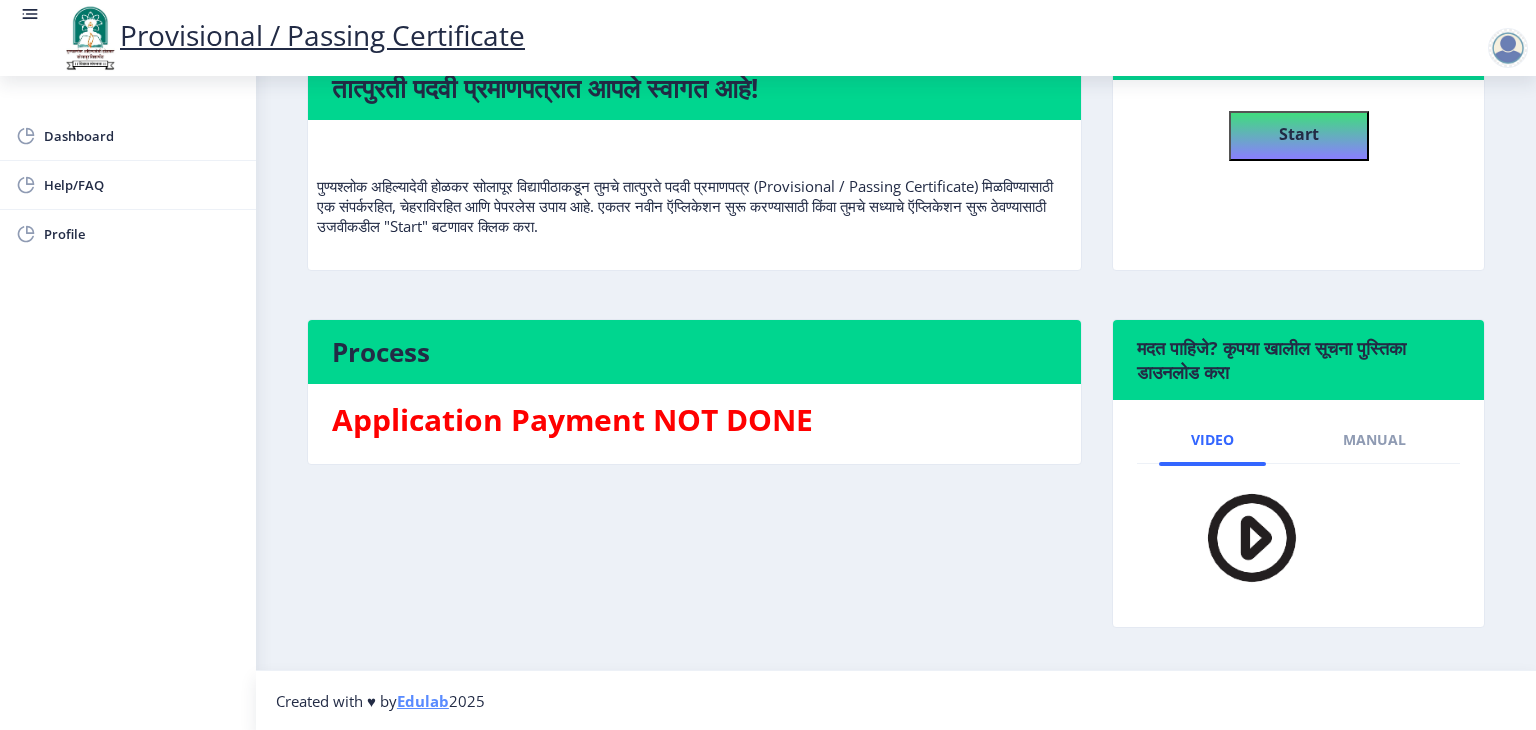 click on "If you are a pass-out student from 2004 to 2019, You need to apply offline by visiting the University. (जर तुम्ही 2004 ते 2019 दरम्यान सोलापूर युनिव्हर्सिटीमधून पास आहात, तर तुम्हाला युनिव्हर्सिटीला जाऊन ऑफलाइन अर्ज करावा लागेल.)  Welcome to Provisional / Passing Certificate!   तात्पुरती पदवी प्रमाणपत्रात आपले स्वागत आहे!   Provisional / Passing Certificate   Start  Process Application Payment NOT DONE  मदत पाहिजे? कृपया खालील सूचना पुस्तिका डाउनलोड करा  Video Manual" 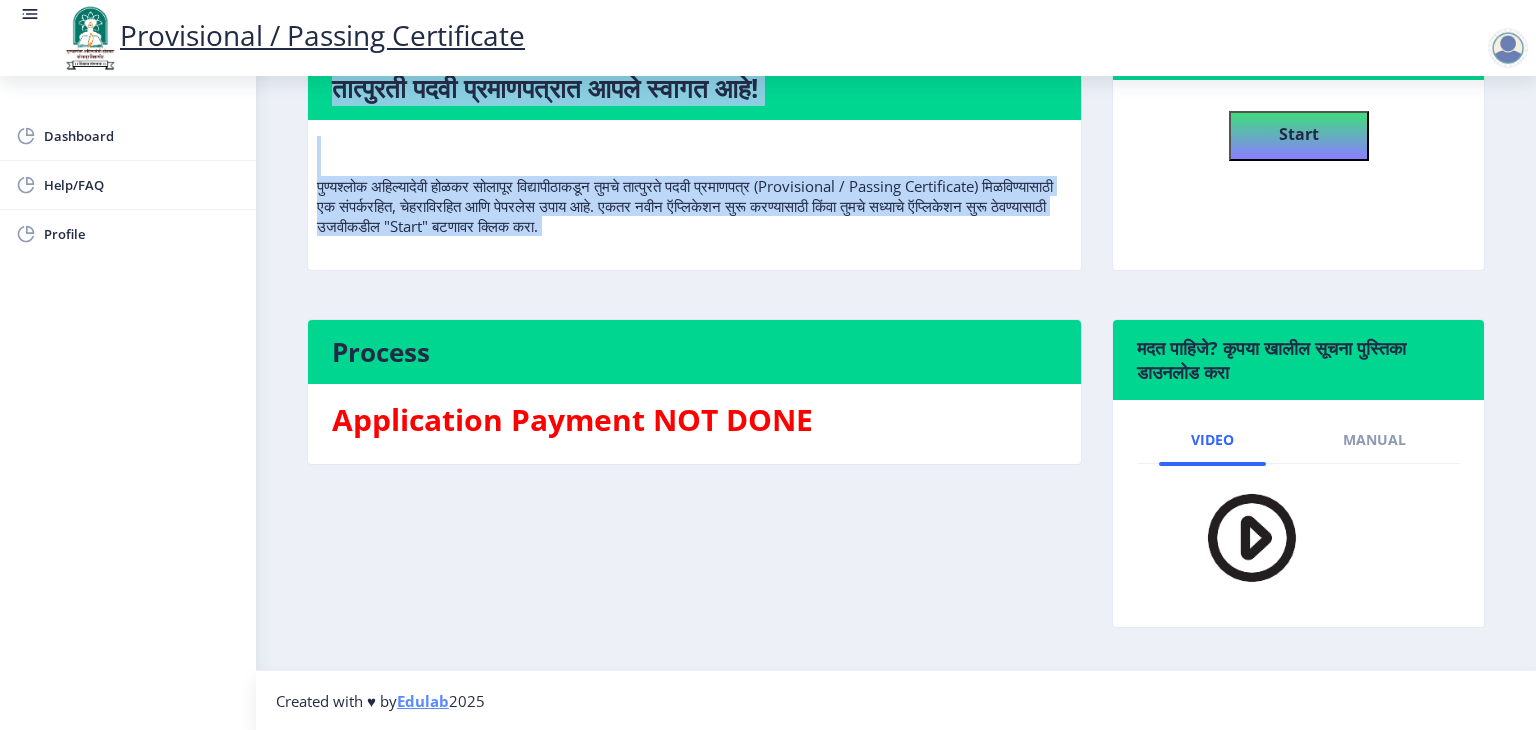 click on "If you are a pass-out student from 2004 to 2019, You need to apply offline by visiting the University. (जर तुम्ही 2004 ते 2019 दरम्यान सोलापूर युनिव्हर्सिटीमधून पास आहात, तर तुम्हाला युनिव्हर्सिटीला जाऊन ऑफलाइन अर्ज करावा लागेल.)  Welcome to Provisional / Passing Certificate!   तात्पुरती पदवी प्रमाणपत्रात आपले स्वागत आहे!   Provisional / Passing Certificate   Start  Process Application Payment NOT DONE  मदत पाहिजे? कृपया खालील सूचना पुस्तिका डाउनलोड करा  Video Manual" 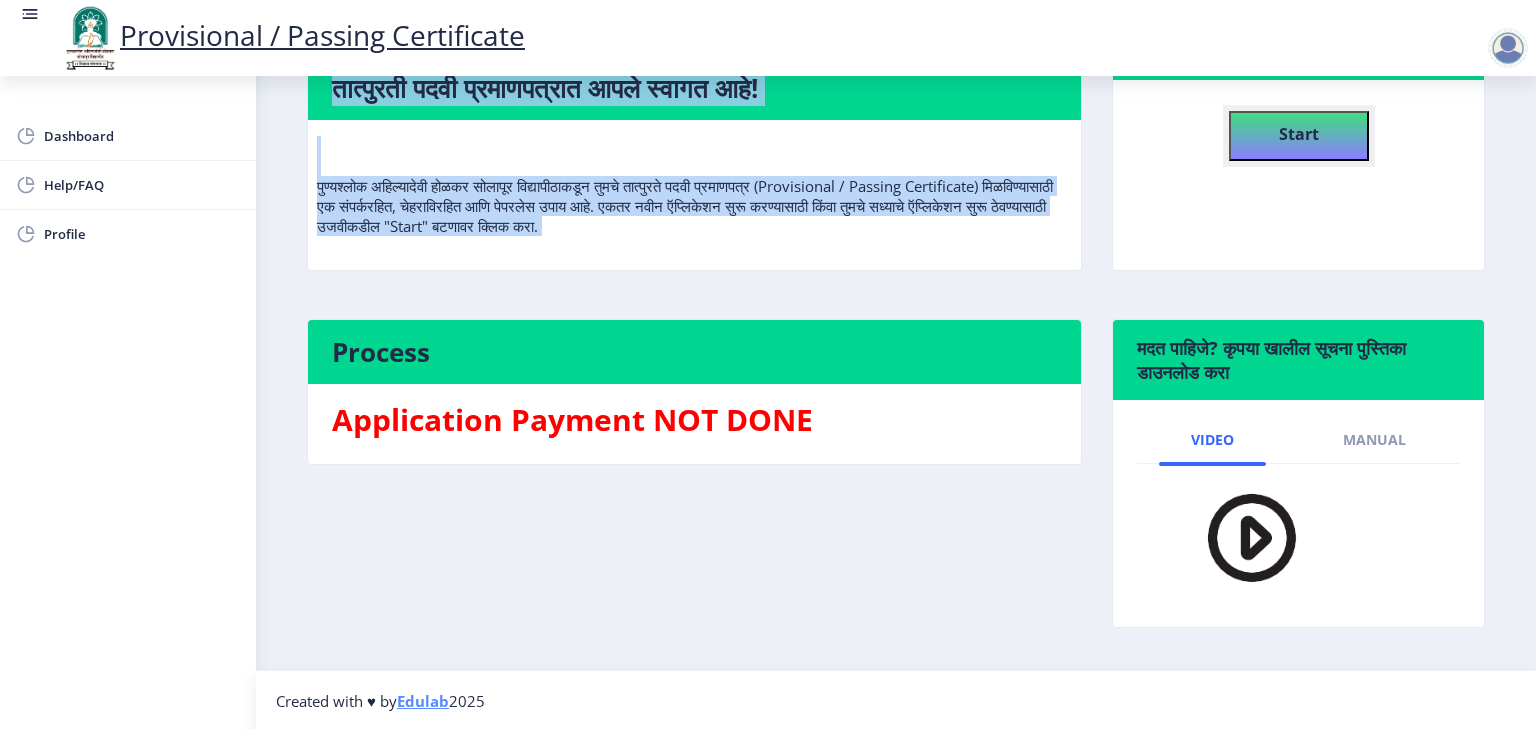 click on "Start" 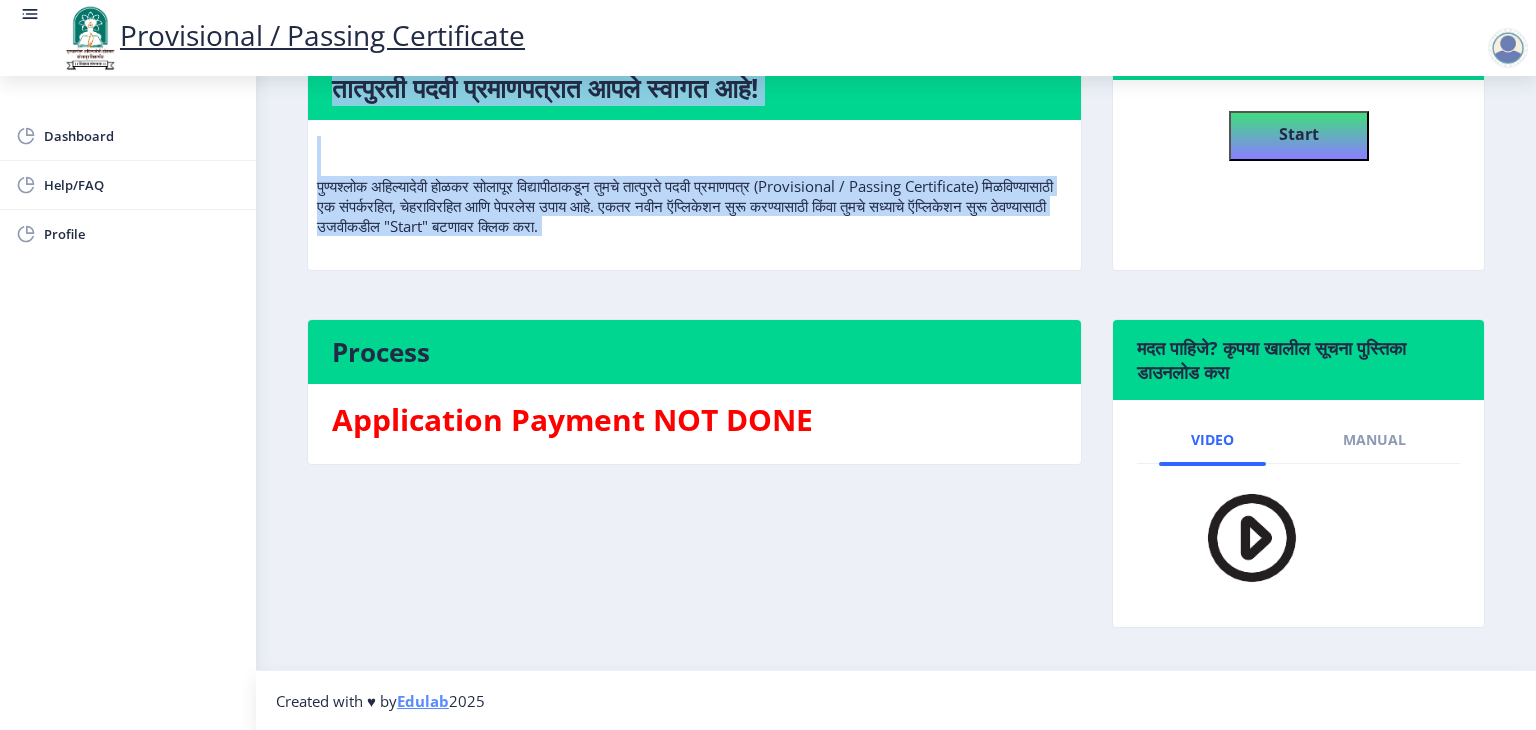 select 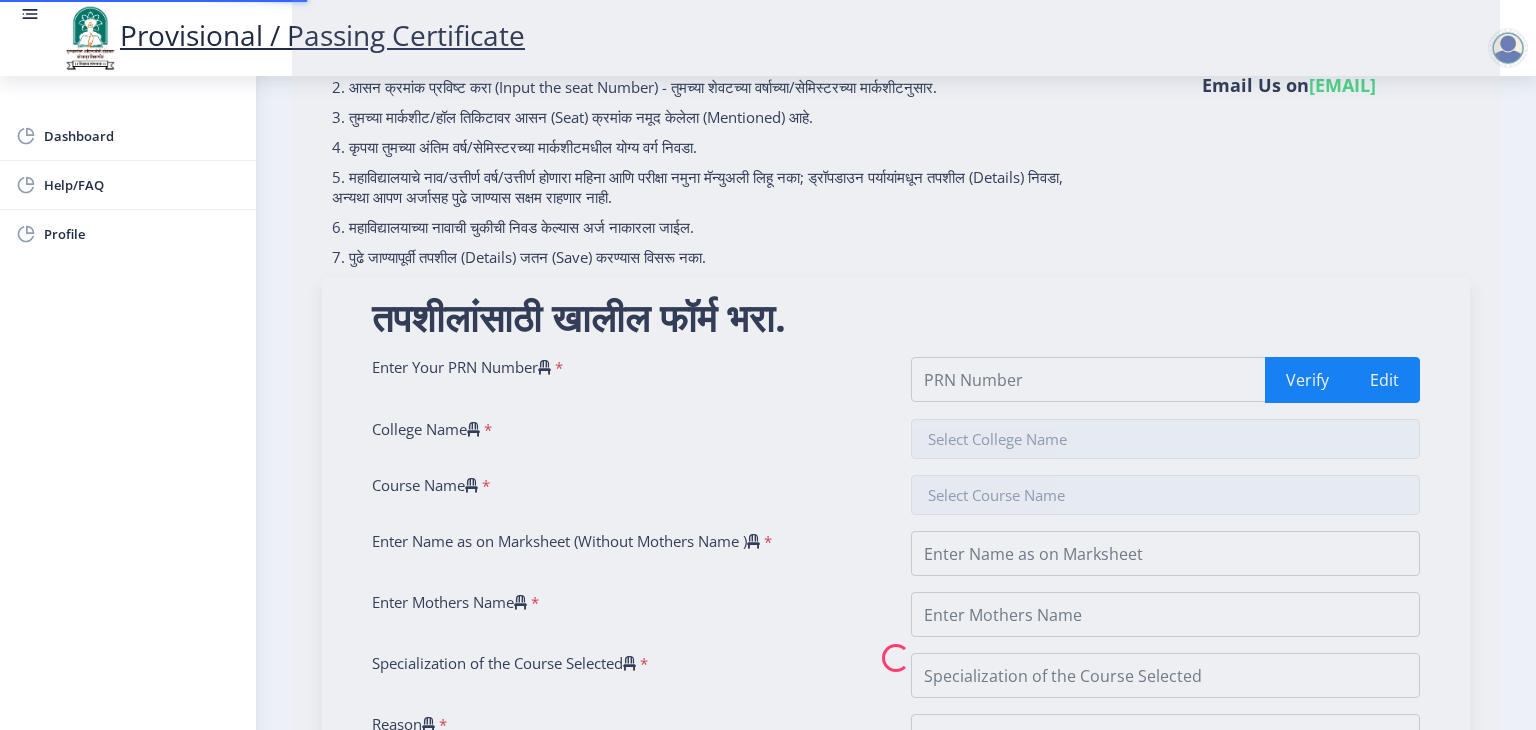 scroll, scrollTop: 0, scrollLeft: 0, axis: both 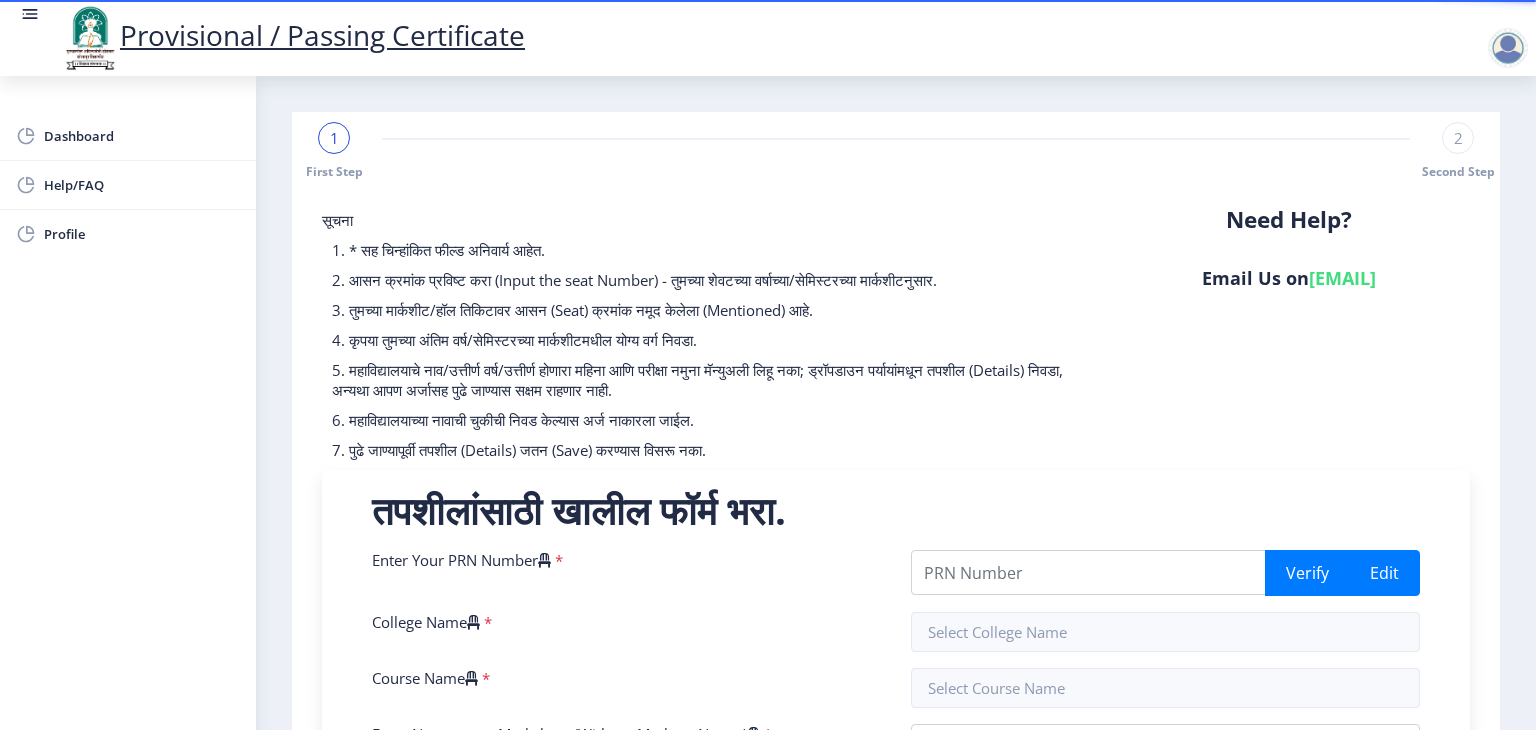 click on "1 First Step 2 Second Step सूचना  1. * सह चिन्हांकित फील्ड अनिवार्य आहेत. 2. आसन क्रमांक प्रविष्ट करा (Input the seat Number) - तुमच्या शेवटच्या वर्षाच्या/सेमिस्टरच्या मार्कशीटनुसार.  3. तुमच्या मार्कशीट/हॉल तिकिटावर आसन (Seat) क्रमांक नमूद केलेला (Mentioned) आहे.  4. कृपया तुमच्या अंतिम वर्ष/सेमिस्टरच्या मार्कशीटमधील योग्य वर्ग निवडा.  6. महाविद्यालयाच्या नावाची चुकीची निवड केल्यास अर्ज नाकारला जाईल.  Need Help? Email Us on   su.sfc@example.com  Enter Your PRN Number    * Verify" 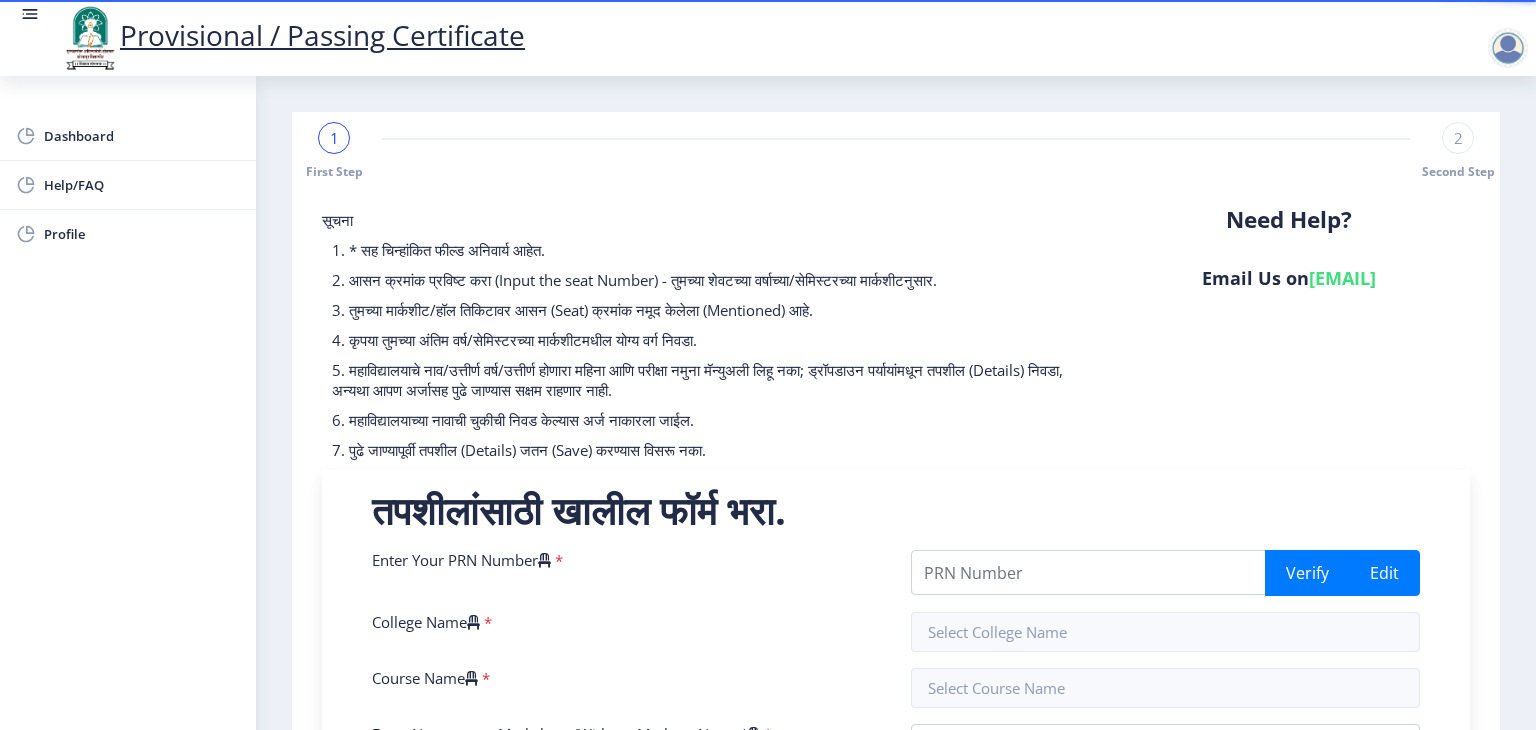 click on "1 First Step 2 Second Step सूचना  1. * सह चिन्हांकित फील्ड अनिवार्य आहेत. 2. आसन क्रमांक प्रविष्ट करा (Input the seat Number) - तुमच्या शेवटच्या वर्षाच्या/सेमिस्टरच्या मार्कशीटनुसार.  3. तुमच्या मार्कशीट/हॉल तिकिटावर आसन (Seat) क्रमांक नमूद केलेला (Mentioned) आहे.  4. कृपया तुमच्या अंतिम वर्ष/सेमिस्टरच्या मार्कशीटमधील योग्य वर्ग निवडा.  6. महाविद्यालयाच्या नावाची चुकीची निवड केल्यास अर्ज नाकारला जाईल.  Need Help? Email Us on   su.sfc@example.com  Enter Your PRN Number    * Verify" 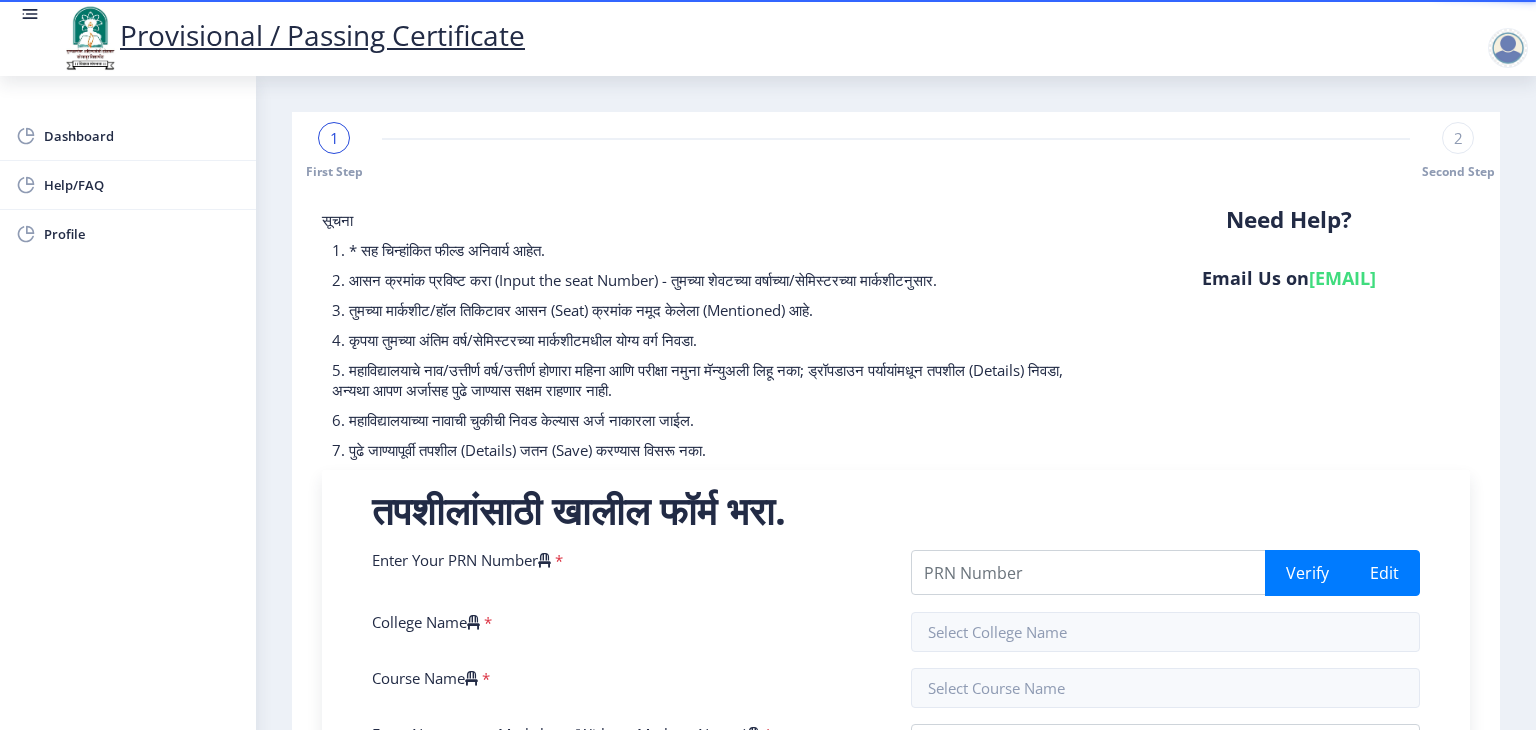 click on "1 First Step 2 Second Step सूचना  1. * सह चिन्हांकित फील्ड अनिवार्य आहेत. 2. आसन क्रमांक प्रविष्ट करा (Input the seat Number) - तुमच्या शेवटच्या वर्षाच्या/सेमिस्टरच्या मार्कशीटनुसार.  3. तुमच्या मार्कशीट/हॉल तिकिटावर आसन (Seat) क्रमांक नमूद केलेला (Mentioned) आहे.  4. कृपया तुमच्या अंतिम वर्ष/सेमिस्टरच्या मार्कशीटमधील योग्य वर्ग निवडा.  6. महाविद्यालयाच्या नावाची चुकीची निवड केल्यास अर्ज नाकारला जाईल.  Need Help? Email Us on   su.sfc@example.com  Enter Your PRN Number    * Verify" 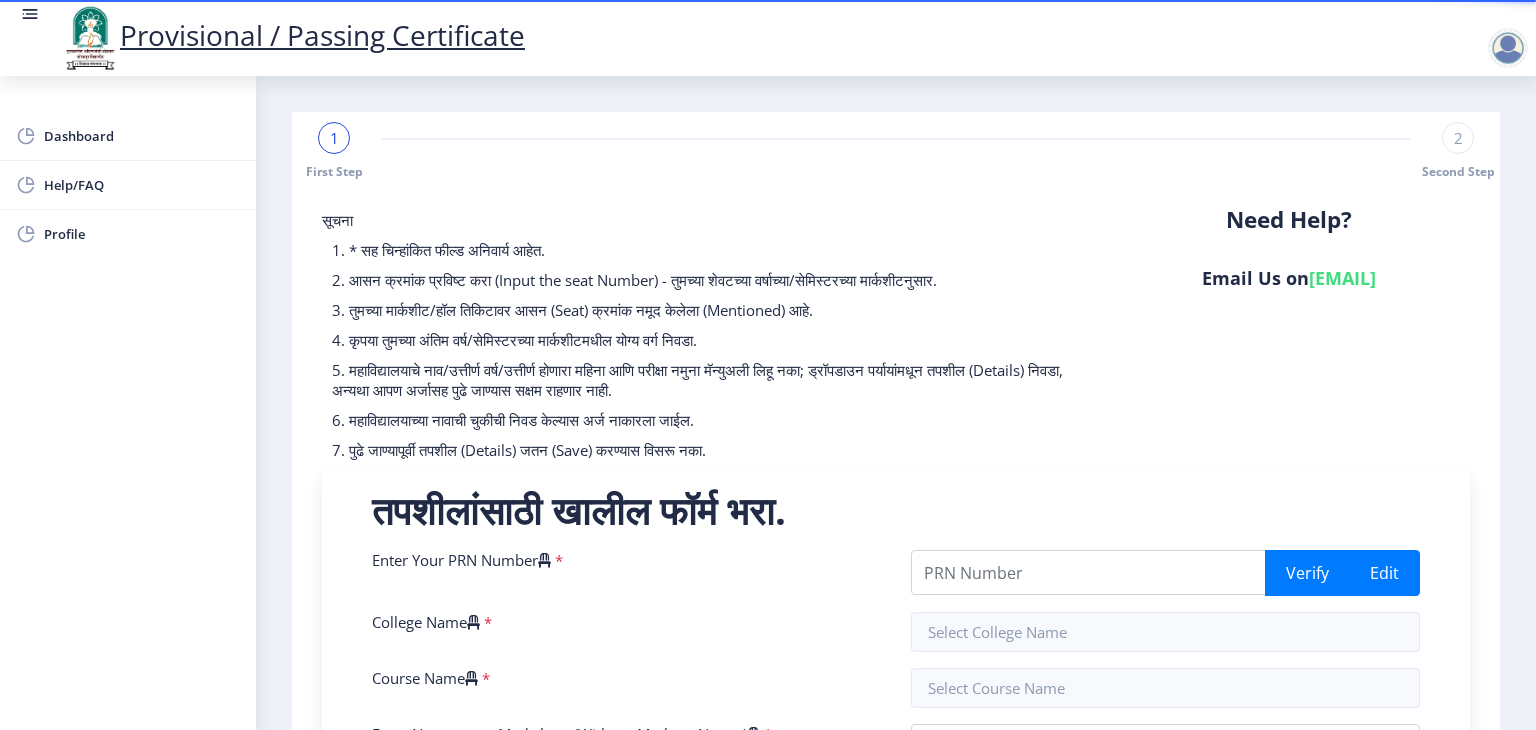 click on "1 First Step 2 Second Step सूचना  1. * सह चिन्हांकित फील्ड अनिवार्य आहेत. 2. आसन क्रमांक प्रविष्ट करा (Input the seat Number) - तुमच्या शेवटच्या वर्षाच्या/सेमिस्टरच्या मार्कशीटनुसार.  3. तुमच्या मार्कशीट/हॉल तिकिटावर आसन (Seat) क्रमांक नमूद केलेला (Mentioned) आहे.  4. कृपया तुमच्या अंतिम वर्ष/सेमिस्टरच्या मार्कशीटमधील योग्य वर्ग निवडा.  6. महाविद्यालयाच्या नावाची चुकीची निवड केल्यास अर्ज नाकारला जाईल.  Need Help? Email Us on   su.sfc@example.com  Enter Your PRN Number    * Verify" 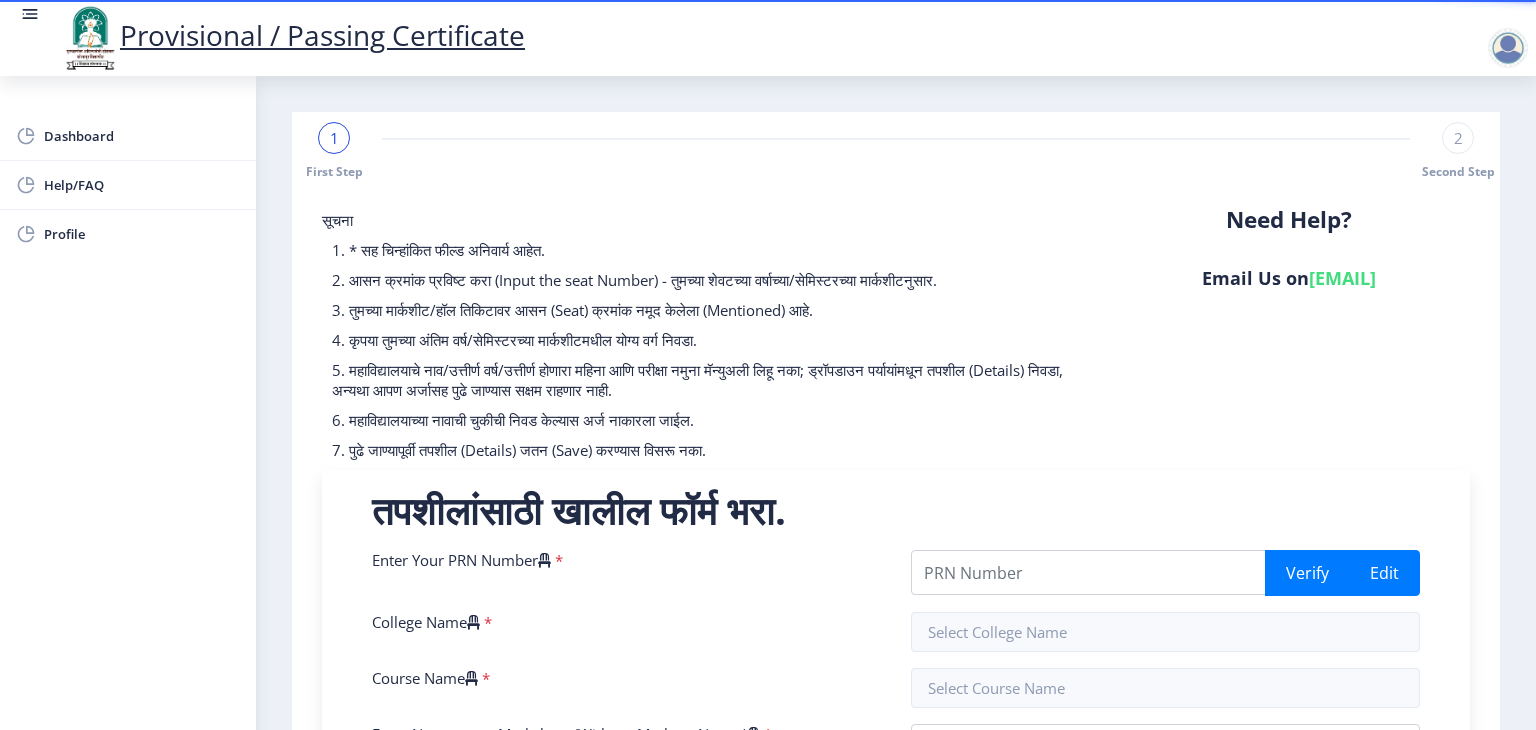 click on "1 First Step 2 Second Step सूचना  1. * सह चिन्हांकित फील्ड अनिवार्य आहेत. 2. आसन क्रमांक प्रविष्ट करा (Input the seat Number) - तुमच्या शेवटच्या वर्षाच्या/सेमिस्टरच्या मार्कशीटनुसार.  3. तुमच्या मार्कशीट/हॉल तिकिटावर आसन (Seat) क्रमांक नमूद केलेला (Mentioned) आहे.  4. कृपया तुमच्या अंतिम वर्ष/सेमिस्टरच्या मार्कशीटमधील योग्य वर्ग निवडा.  6. महाविद्यालयाच्या नावाची चुकीची निवड केल्यास अर्ज नाकारला जाईल.  Need Help? Email Us on   su.sfc@example.com  Enter Your PRN Number    * Verify" 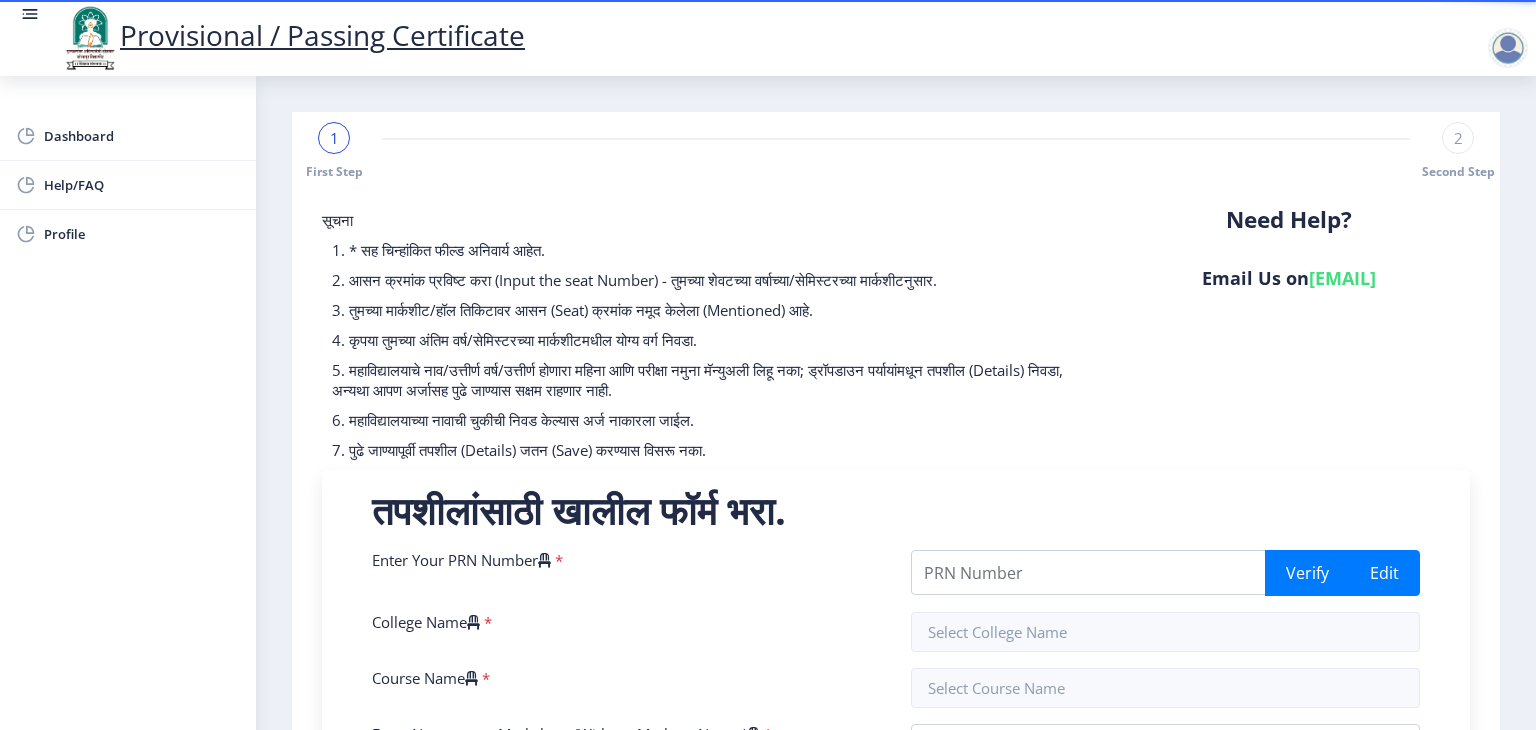 click on "1 First Step 2 Second Step सूचना  1. * सह चिन्हांकित फील्ड अनिवार्य आहेत. 2. आसन क्रमांक प्रविष्ट करा (Input the seat Number) - तुमच्या शेवटच्या वर्षाच्या/सेमिस्टरच्या मार्कशीटनुसार.  3. तुमच्या मार्कशीट/हॉल तिकिटावर आसन (Seat) क्रमांक नमूद केलेला (Mentioned) आहे.  4. कृपया तुमच्या अंतिम वर्ष/सेमिस्टरच्या मार्कशीटमधील योग्य वर्ग निवडा.  6. महाविद्यालयाच्या नावाची चुकीची निवड केल्यास अर्ज नाकारला जाईल.  Need Help? Email Us on   su.sfc@example.com  Enter Your PRN Number    * Verify" 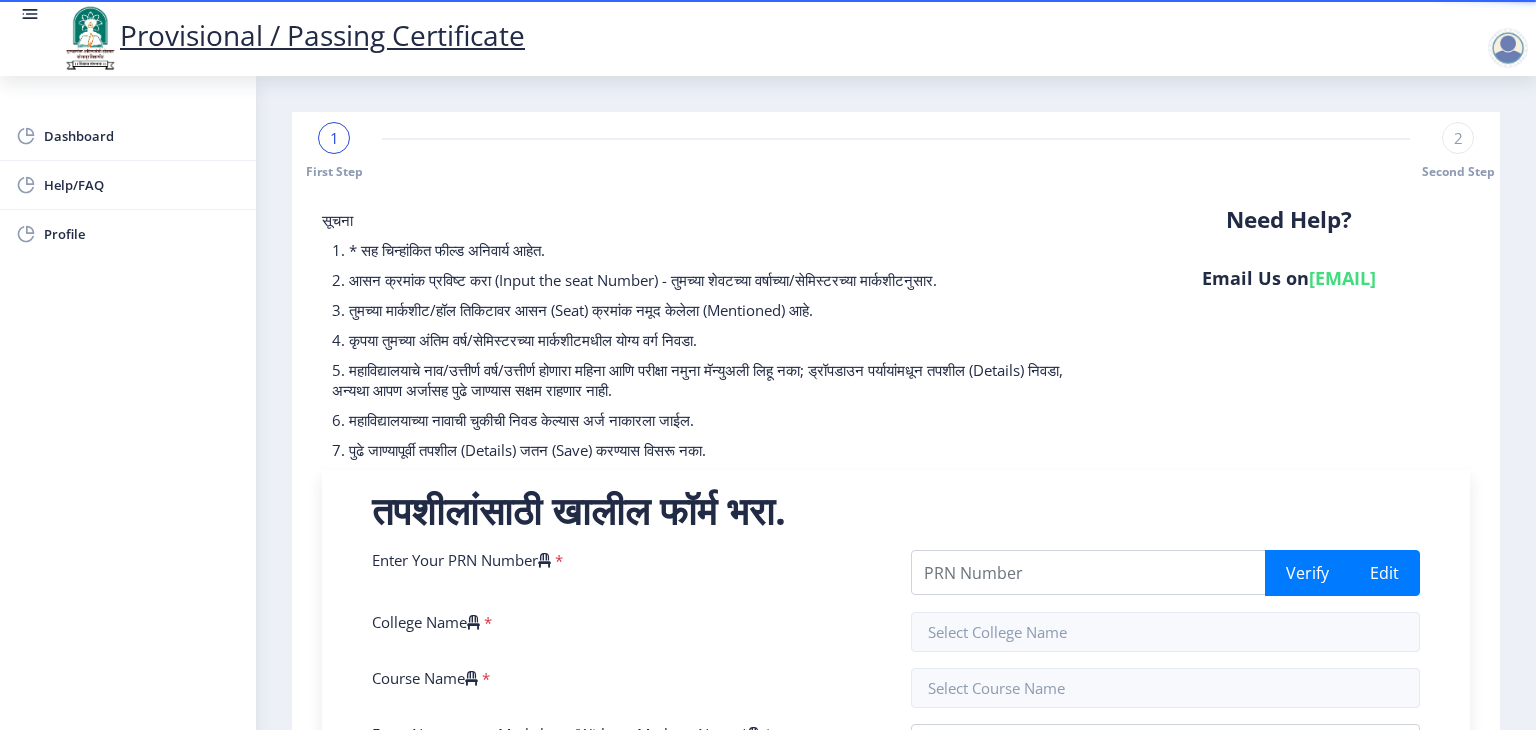 click on "1 First Step 2 Second Step सूचना  1. * सह चिन्हांकित फील्ड अनिवार्य आहेत. 2. आसन क्रमांक प्रविष्ट करा (Input the seat Number) - तुमच्या शेवटच्या वर्षाच्या/सेमिस्टरच्या मार्कशीटनुसार.  3. तुमच्या मार्कशीट/हॉल तिकिटावर आसन (Seat) क्रमांक नमूद केलेला (Mentioned) आहे.  4. कृपया तुमच्या अंतिम वर्ष/सेमिस्टरच्या मार्कशीटमधील योग्य वर्ग निवडा.  6. महाविद्यालयाच्या नावाची चुकीची निवड केल्यास अर्ज नाकारला जाईल.  Need Help? Email Us on   su.sfc@example.com  Enter Your PRN Number    * Verify" 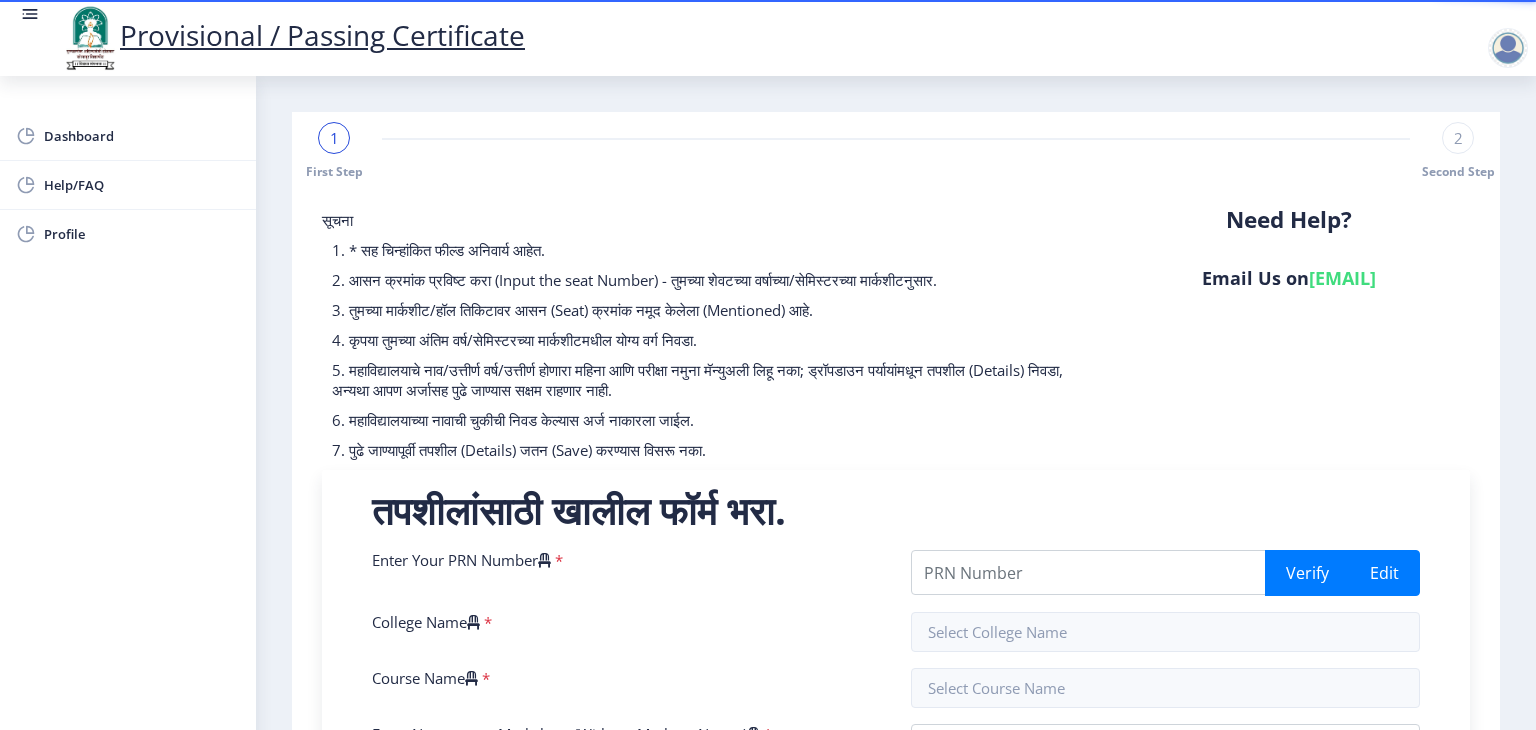 click on "1 First Step 2 Second Step सूचना  1. * सह चिन्हांकित फील्ड अनिवार्य आहेत. 2. आसन क्रमांक प्रविष्ट करा (Input the seat Number) - तुमच्या शेवटच्या वर्षाच्या/सेमिस्टरच्या मार्कशीटनुसार.  3. तुमच्या मार्कशीट/हॉल तिकिटावर आसन (Seat) क्रमांक नमूद केलेला (Mentioned) आहे.  4. कृपया तुमच्या अंतिम वर्ष/सेमिस्टरच्या मार्कशीटमधील योग्य वर्ग निवडा.  6. महाविद्यालयाच्या नावाची चुकीची निवड केल्यास अर्ज नाकारला जाईल.  Need Help? Email Us on   su.sfc@example.com  Enter Your PRN Number    * Verify" 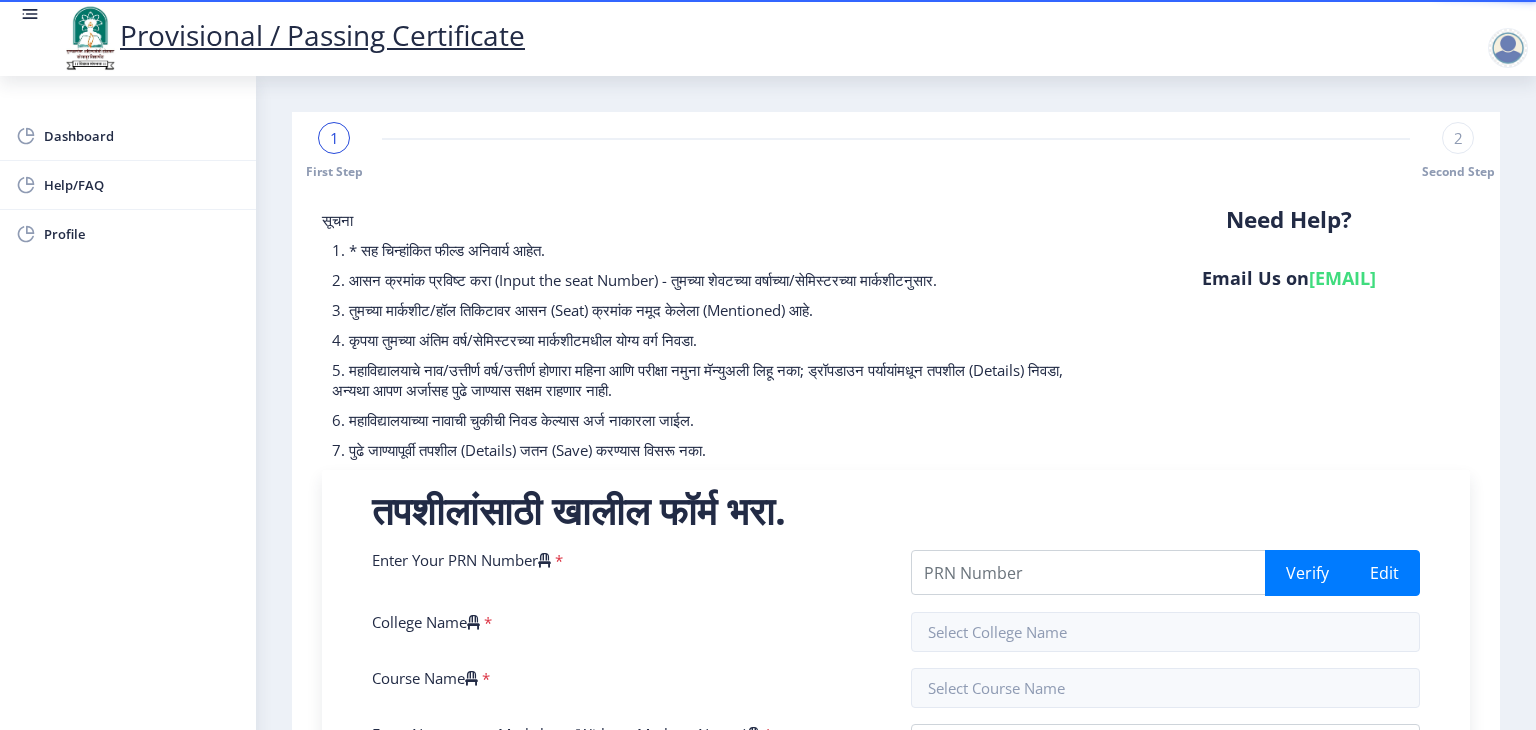 click on "1 First Step 2 Second Step सूचना  1. * सह चिन्हांकित फील्ड अनिवार्य आहेत. 2. आसन क्रमांक प्रविष्ट करा (Input the seat Number) - तुमच्या शेवटच्या वर्षाच्या/सेमिस्टरच्या मार्कशीटनुसार.  3. तुमच्या मार्कशीट/हॉल तिकिटावर आसन (Seat) क्रमांक नमूद केलेला (Mentioned) आहे.  4. कृपया तुमच्या अंतिम वर्ष/सेमिस्टरच्या मार्कशीटमधील योग्य वर्ग निवडा.  6. महाविद्यालयाच्या नावाची चुकीची निवड केल्यास अर्ज नाकारला जाईल.  Need Help? Email Us on   su.sfc@example.com  Enter Your PRN Number    * Verify" 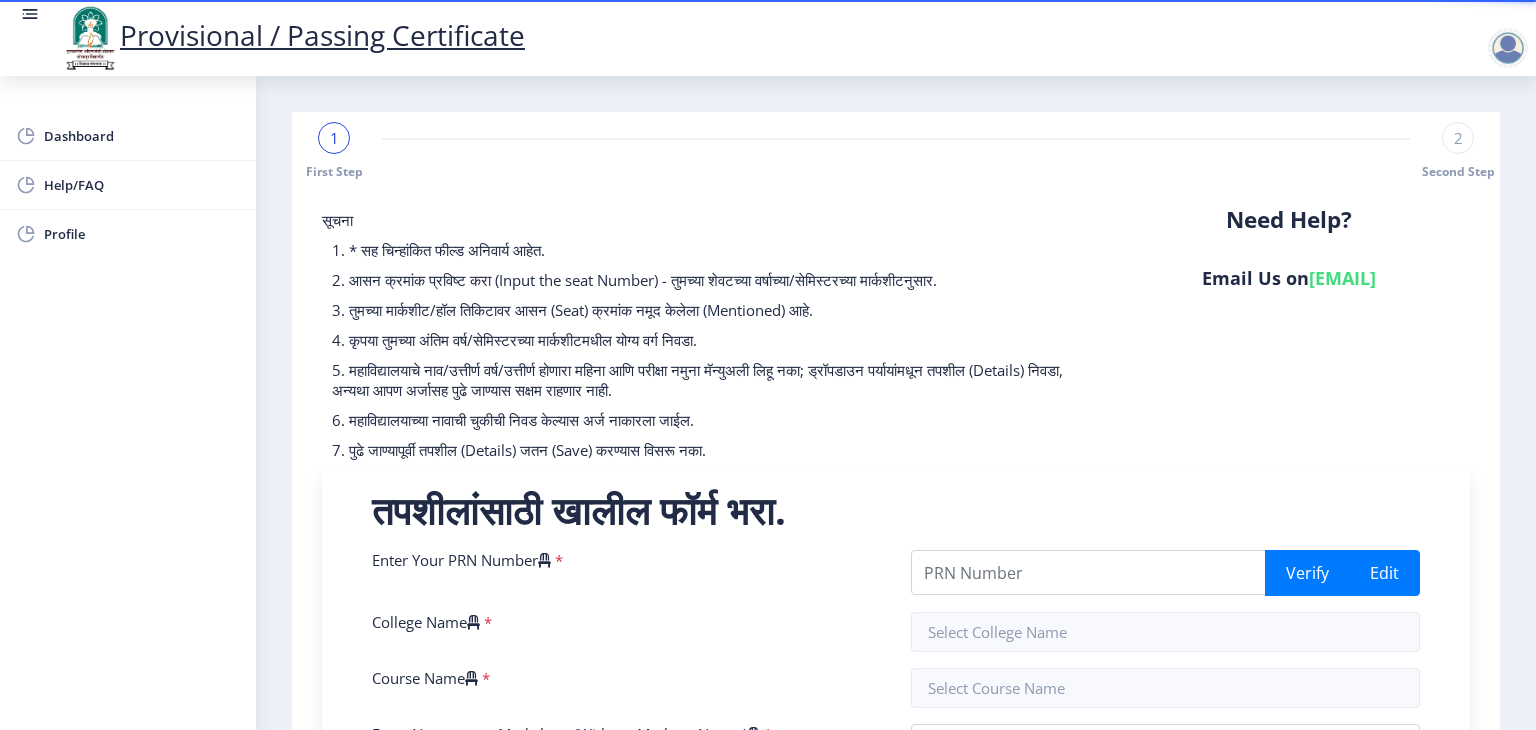 click on "1 First Step 2 Second Step सूचना  1. * सह चिन्हांकित फील्ड अनिवार्य आहेत. 2. आसन क्रमांक प्रविष्ट करा (Input the seat Number) - तुमच्या शेवटच्या वर्षाच्या/सेमिस्टरच्या मार्कशीटनुसार.  3. तुमच्या मार्कशीट/हॉल तिकिटावर आसन (Seat) क्रमांक नमूद केलेला (Mentioned) आहे.  4. कृपया तुमच्या अंतिम वर्ष/सेमिस्टरच्या मार्कशीटमधील योग्य वर्ग निवडा.  6. महाविद्यालयाच्या नावाची चुकीची निवड केल्यास अर्ज नाकारला जाईल.  Need Help? Email Us on   su.sfc@example.com  Enter Your PRN Number    * Verify" 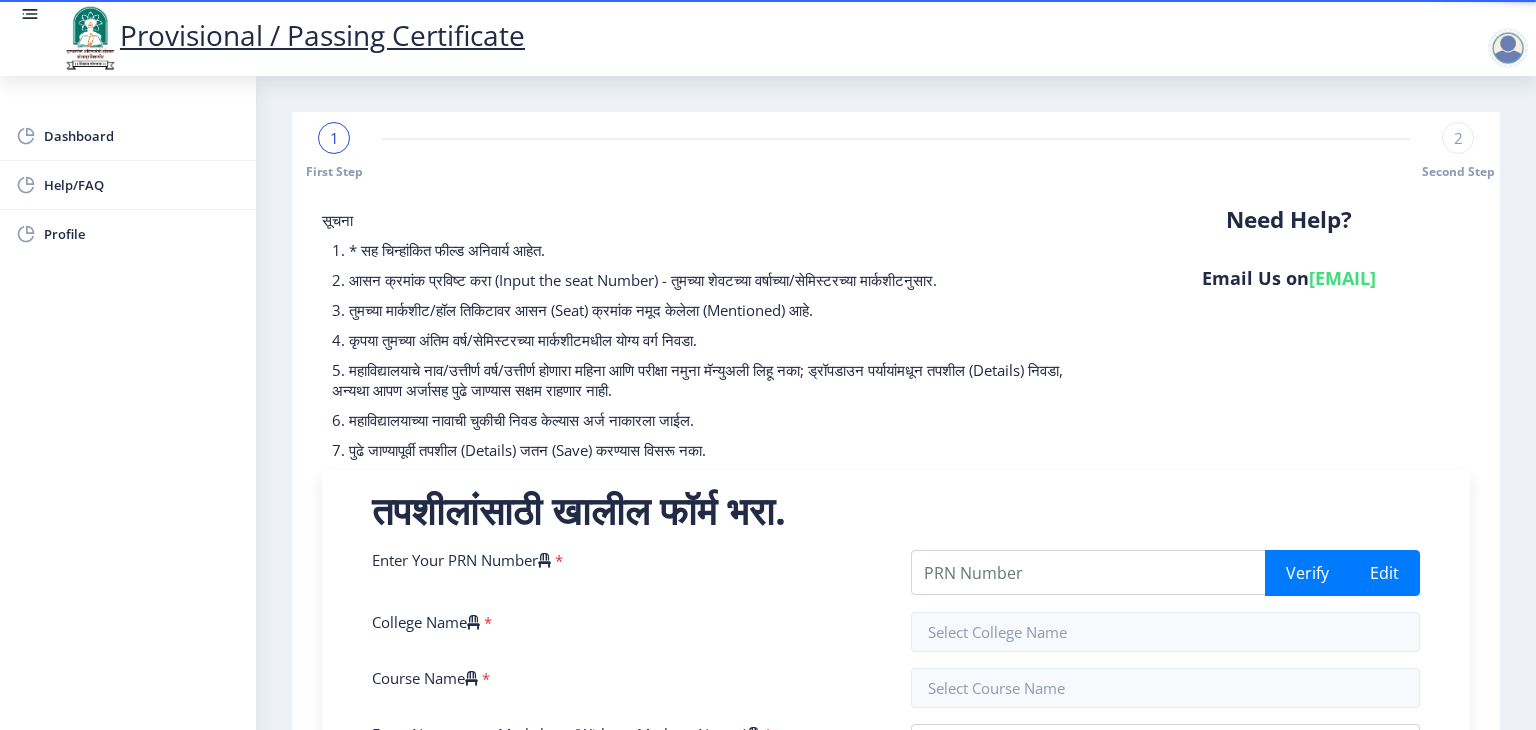 click on "1 First Step 2 Second Step सूचना  1. * सह चिन्हांकित फील्ड अनिवार्य आहेत. 2. आसन क्रमांक प्रविष्ट करा (Input the seat Number) - तुमच्या शेवटच्या वर्षाच्या/सेमिस्टरच्या मार्कशीटनुसार.  3. तुमच्या मार्कशीट/हॉल तिकिटावर आसन (Seat) क्रमांक नमूद केलेला (Mentioned) आहे.  4. कृपया तुमच्या अंतिम वर्ष/सेमिस्टरच्या मार्कशीटमधील योग्य वर्ग निवडा.  6. महाविद्यालयाच्या नावाची चुकीची निवड केल्यास अर्ज नाकारला जाईल.  Need Help? Email Us on   su.sfc@example.com  Enter Your PRN Number    * Verify" 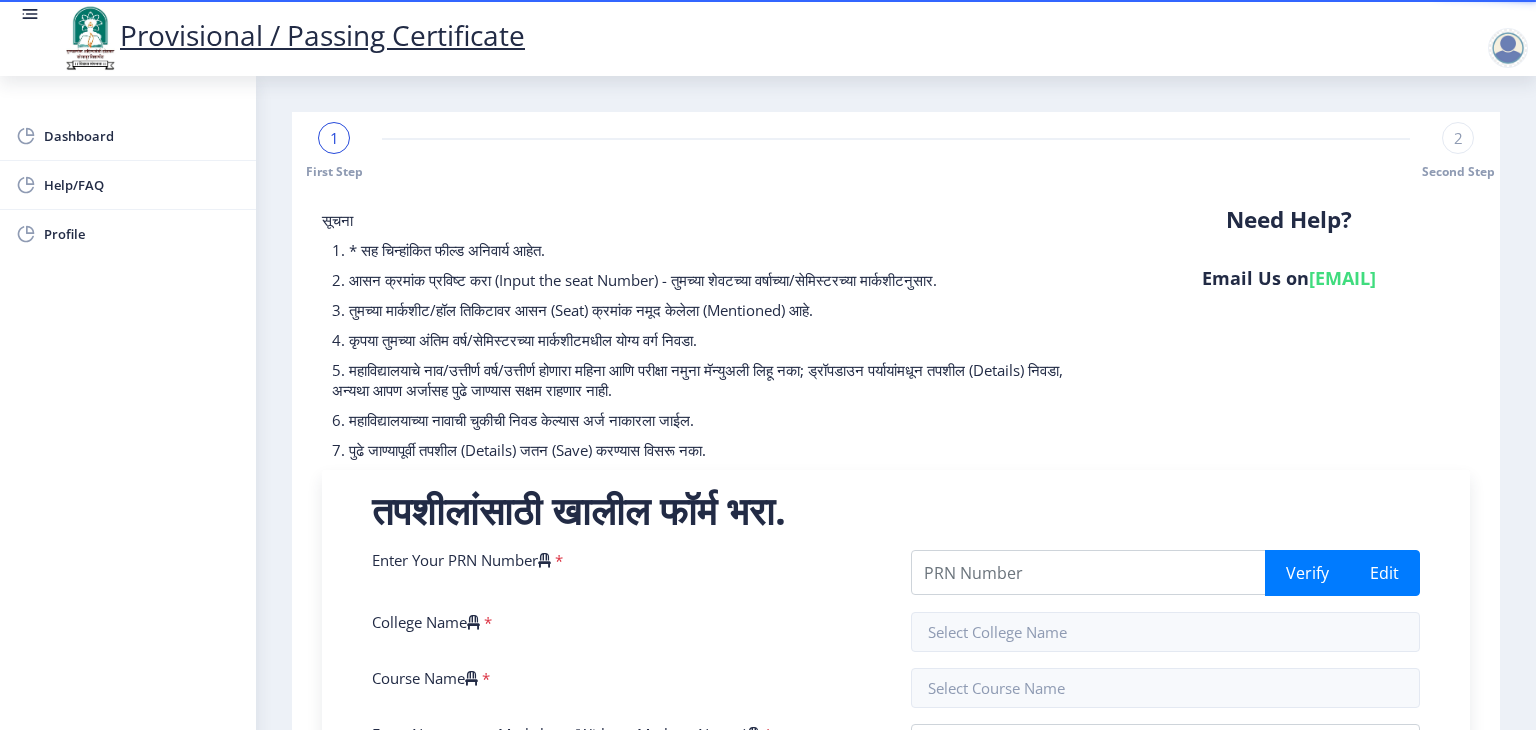click on "1 First Step 2 Second Step सूचना  1. * सह चिन्हांकित फील्ड अनिवार्य आहेत. 2. आसन क्रमांक प्रविष्ट करा (Input the seat Number) - तुमच्या शेवटच्या वर्षाच्या/सेमिस्टरच्या मार्कशीटनुसार.  3. तुमच्या मार्कशीट/हॉल तिकिटावर आसन (Seat) क्रमांक नमूद केलेला (Mentioned) आहे.  4. कृपया तुमच्या अंतिम वर्ष/सेमिस्टरच्या मार्कशीटमधील योग्य वर्ग निवडा.  6. महाविद्यालयाच्या नावाची चुकीची निवड केल्यास अर्ज नाकारला जाईल.  Need Help? Email Us on   su.sfc@example.com  Enter Your PRN Number    * Verify" 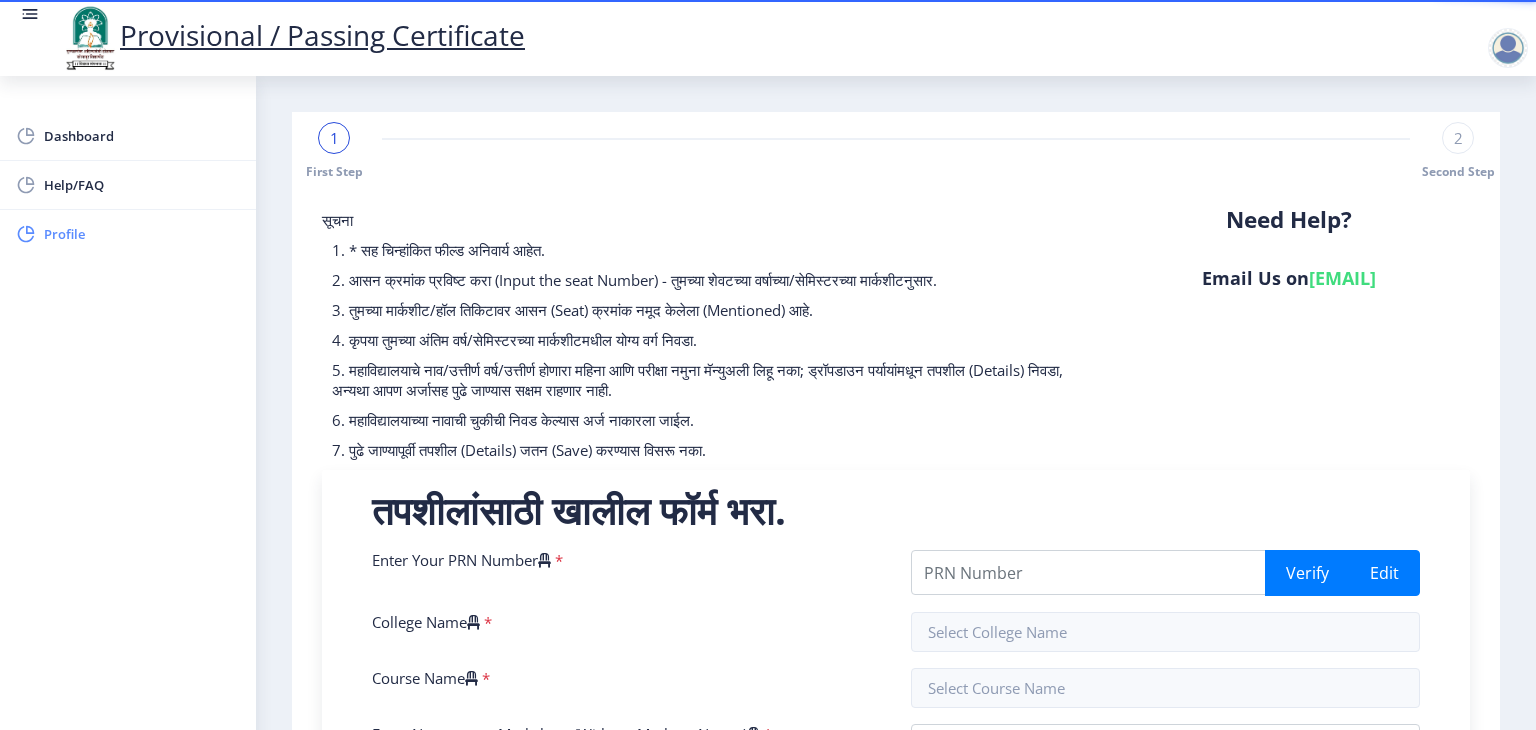 click on "Profile" 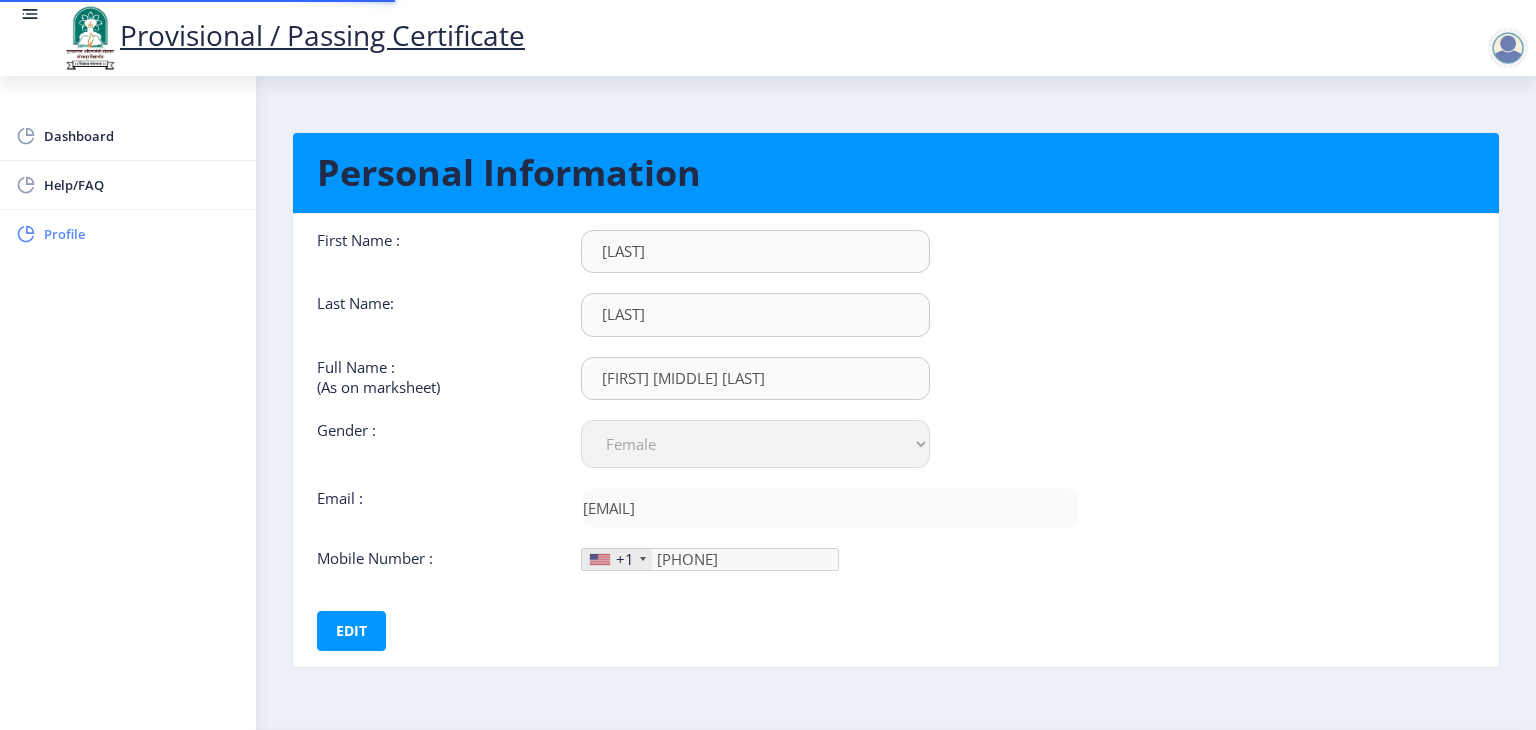 type on "[PHONE]" 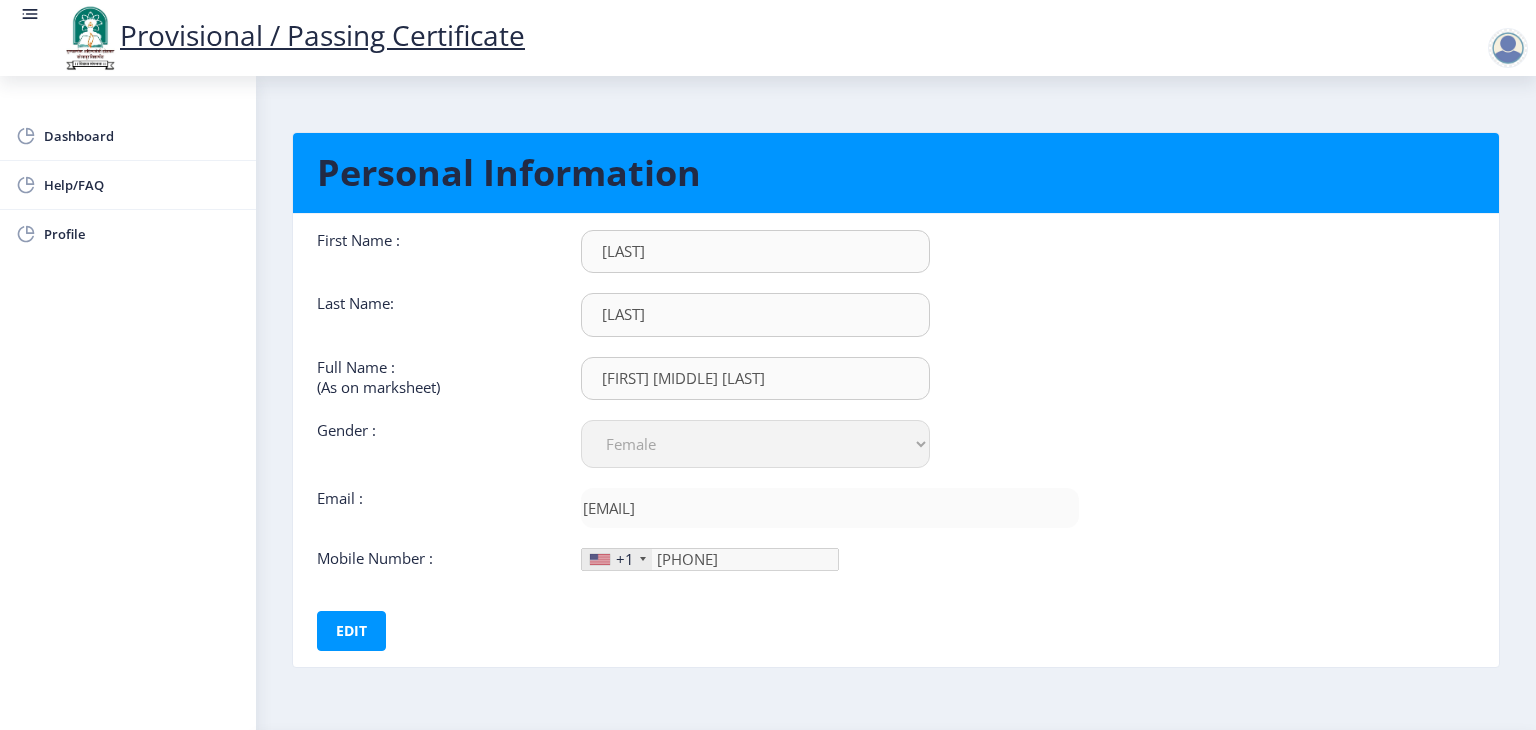 select 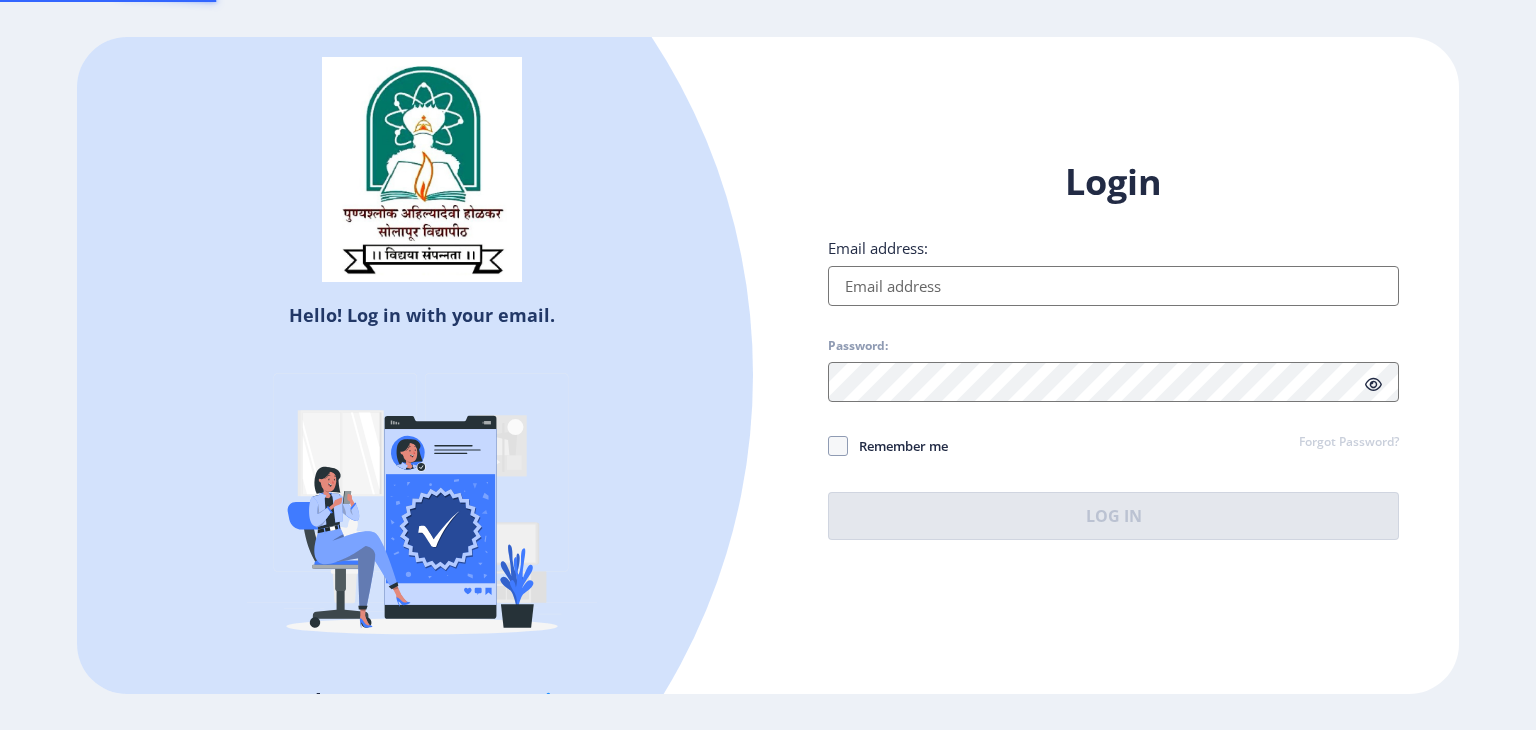 type on "[EMAIL]" 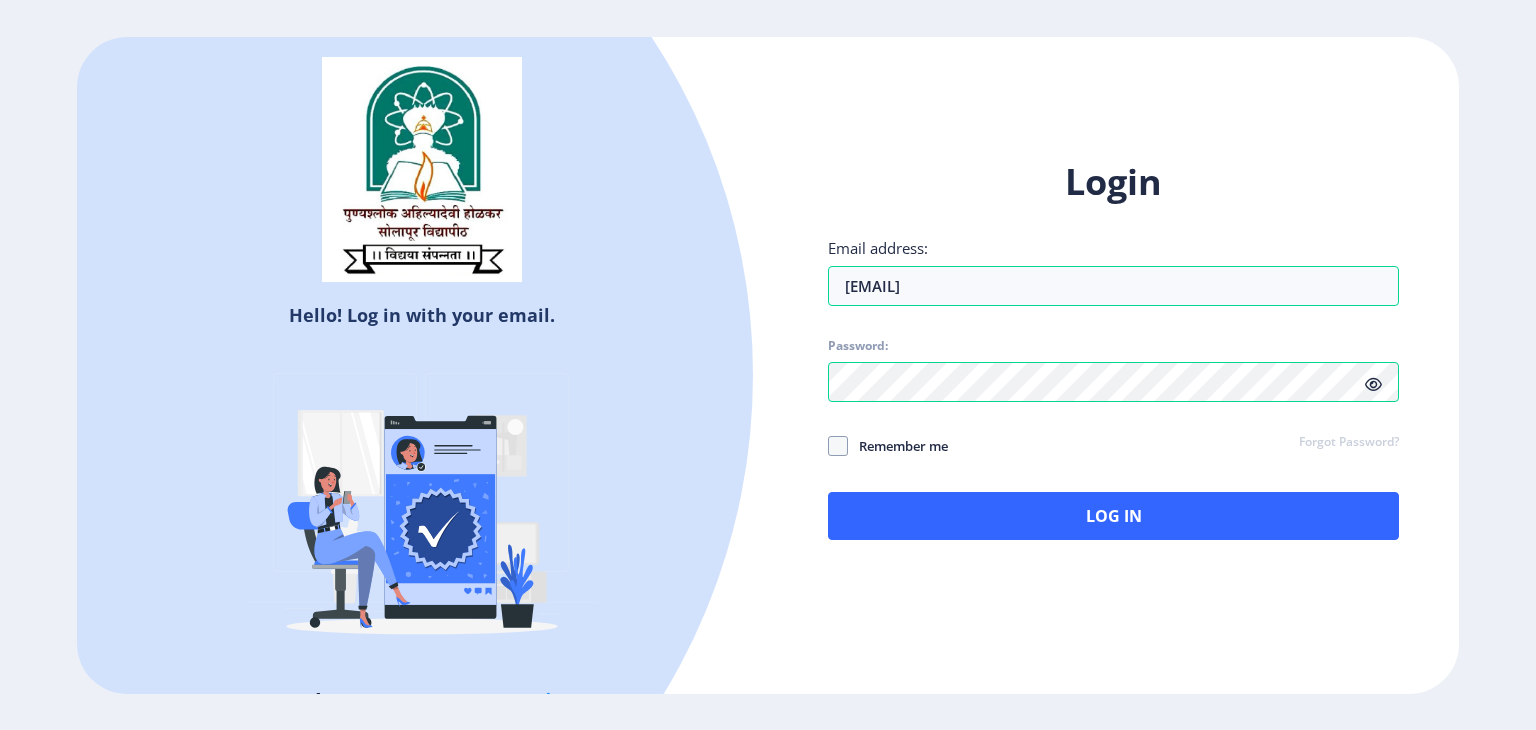 click 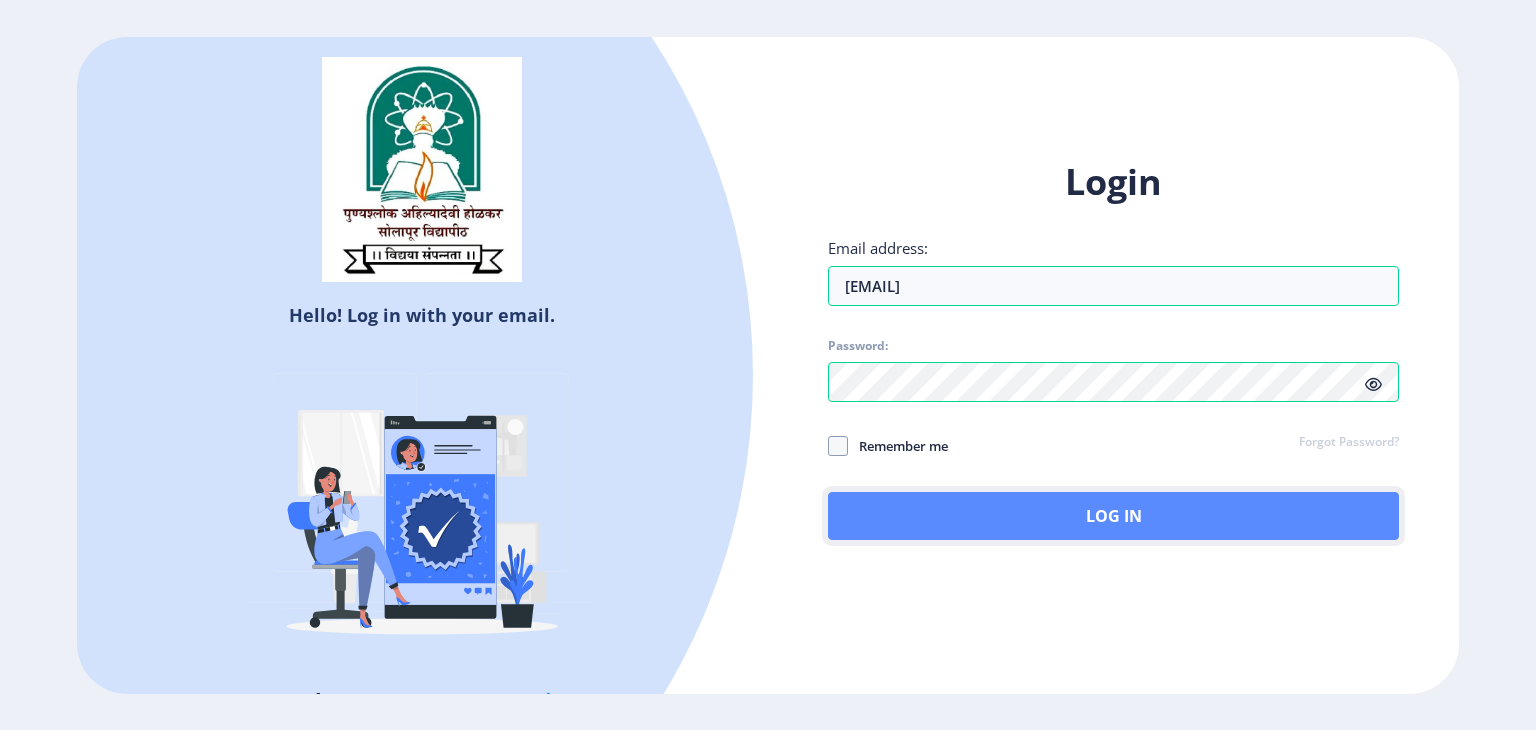 click on "Log In" 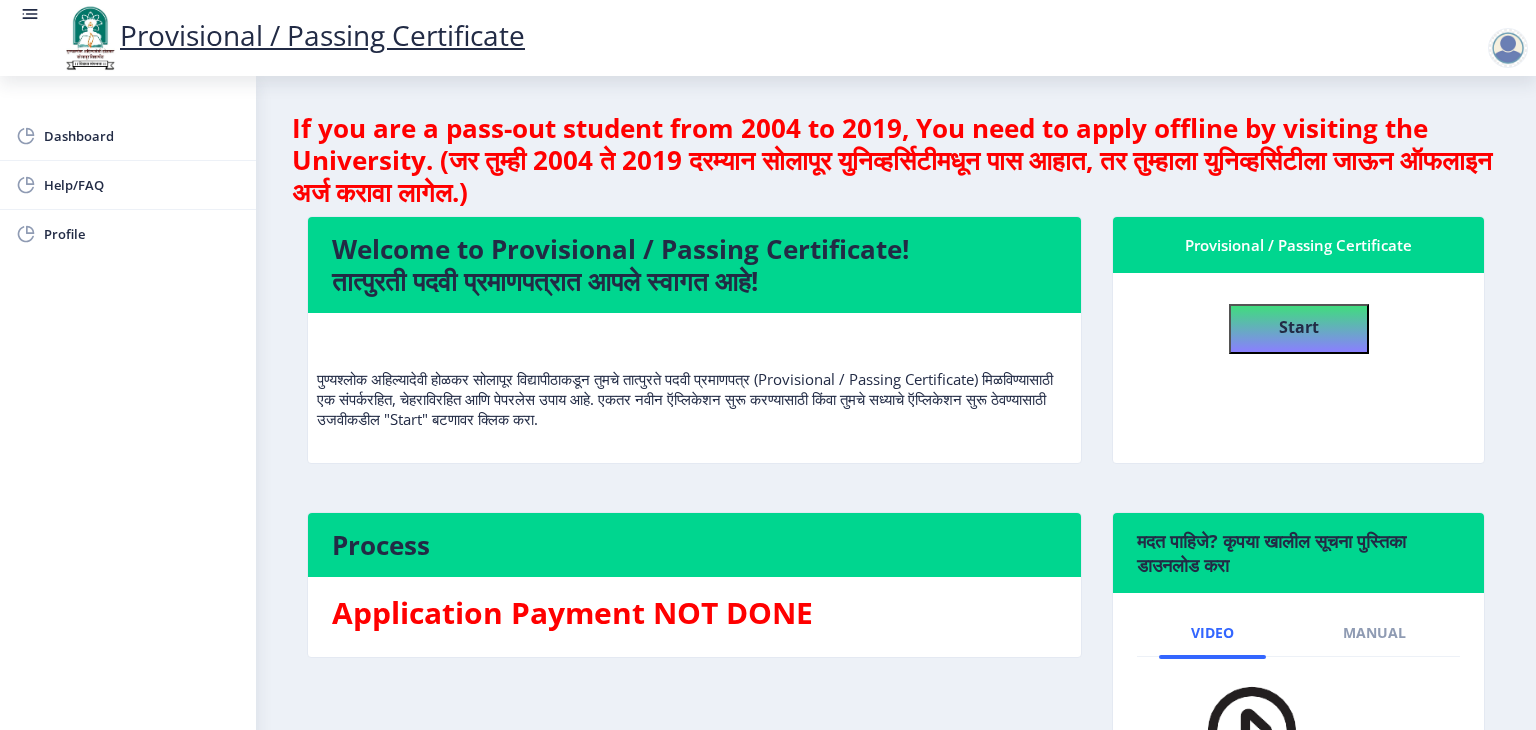 click on "If you are a pass-out student from 2004 to 2019, You need to apply offline by visiting the University. (जर तुम्ही 2004 ते 2019 दरम्यान सोलापूर युनिव्हर्सिटीमधून पास आहात, तर तुम्हाला युनिव्हर्सिटीला जाऊन ऑफलाइन अर्ज करावा लागेल.)  Welcome to Provisional / Passing Certificate!   तात्पुरती पदवी प्रमाणपत्रात आपले स्वागत आहे!   Provisional / Passing Certificate   Start  Process Application Payment NOT DONE  मदत पाहिजे? कृपया खालील सूचना पुस्तिका डाउनलोड करा  Video Manual" 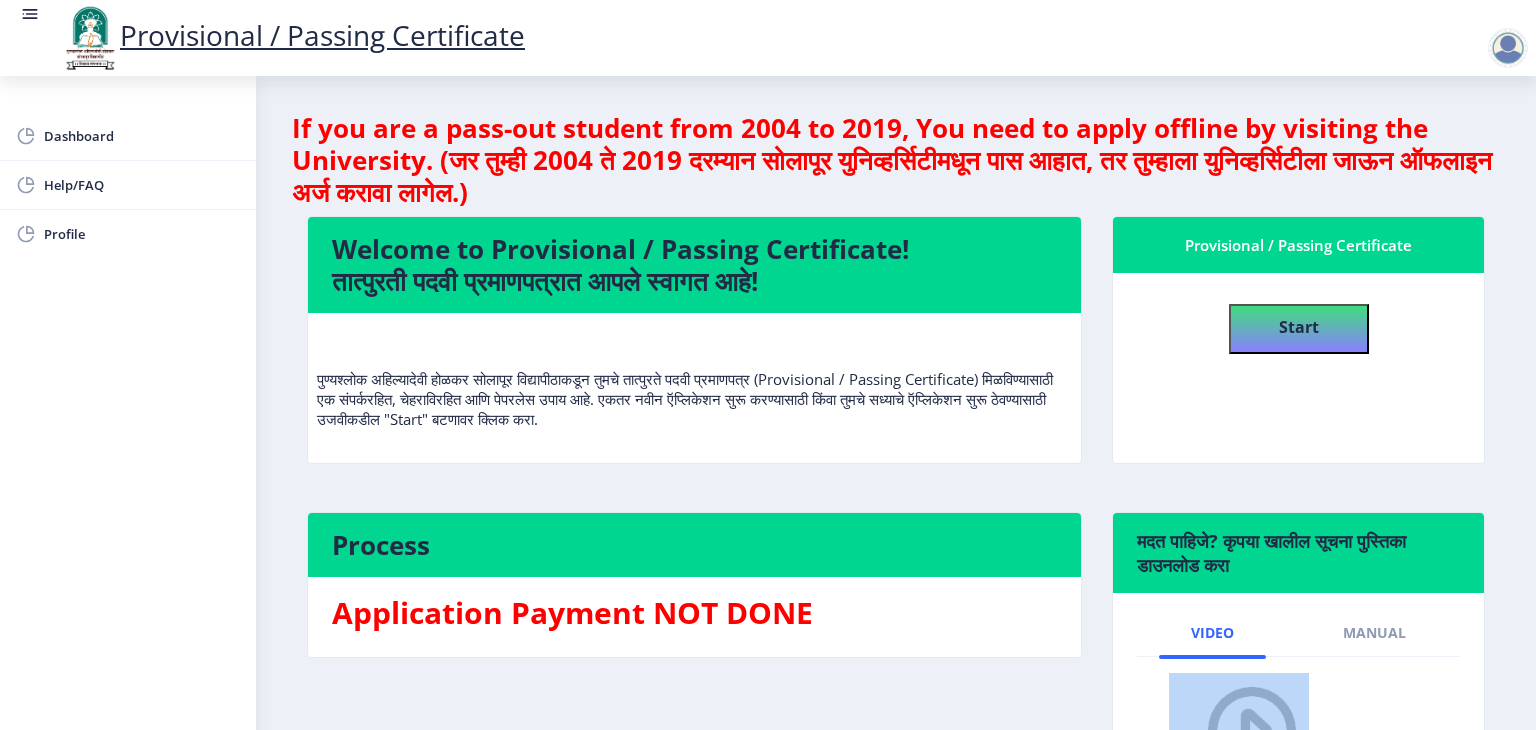 click on "If you are a pass-out student from 2004 to 2019, You need to apply offline by visiting the University. (जर तुम्ही 2004 ते 2019 दरम्यान सोलापूर युनिव्हर्सिटीमधून पास आहात, तर तुम्हाला युनिव्हर्सिटीला जाऊन ऑफलाइन अर्ज करावा लागेल.)  Welcome to Provisional / Passing Certificate!   तात्पुरती पदवी प्रमाणपत्रात आपले स्वागत आहे!   Provisional / Passing Certificate   Start  Process Application Payment NOT DONE  मदत पाहिजे? कृपया खालील सूचना पुस्तिका डाउनलोड करा  Video Manual" 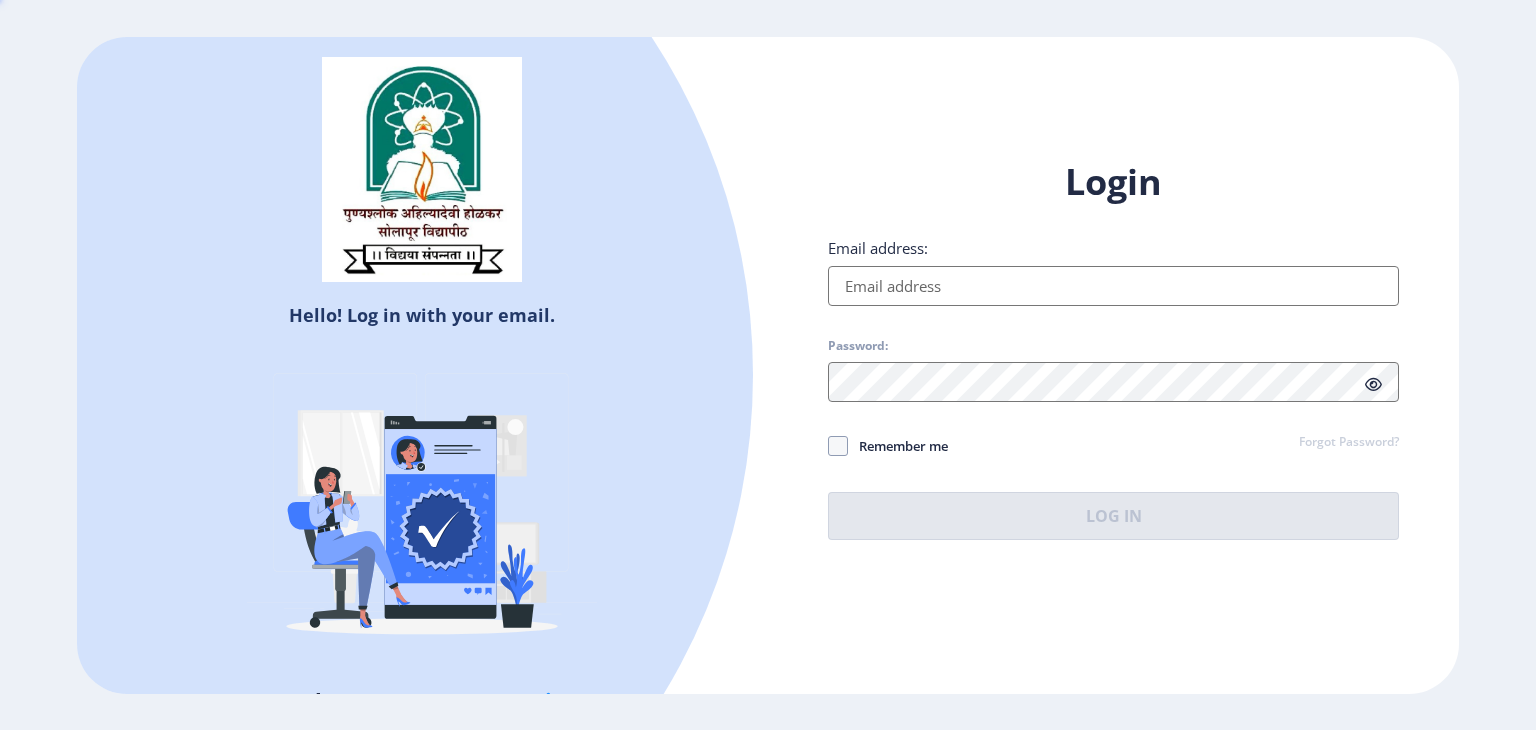 type on "[EMAIL]" 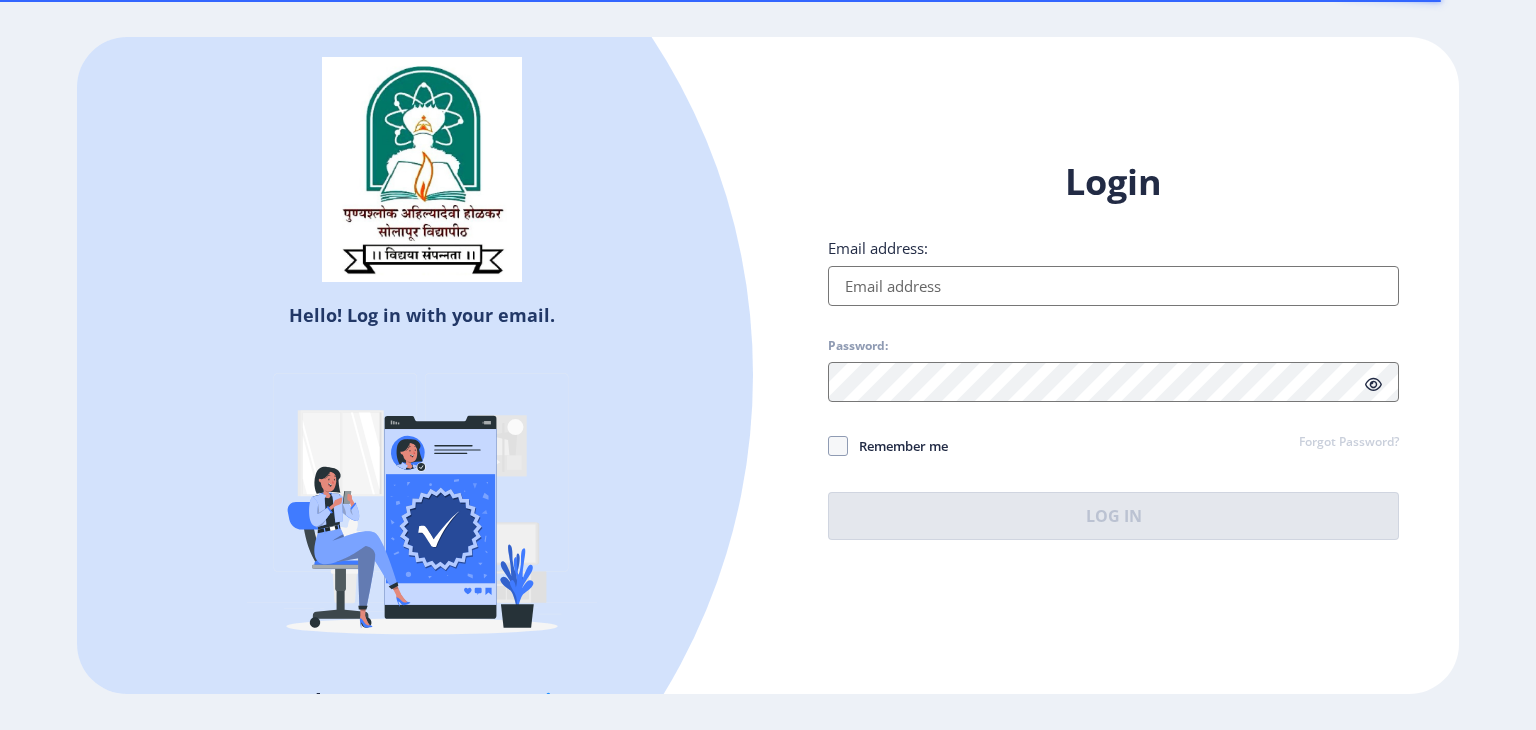 scroll, scrollTop: 0, scrollLeft: 0, axis: both 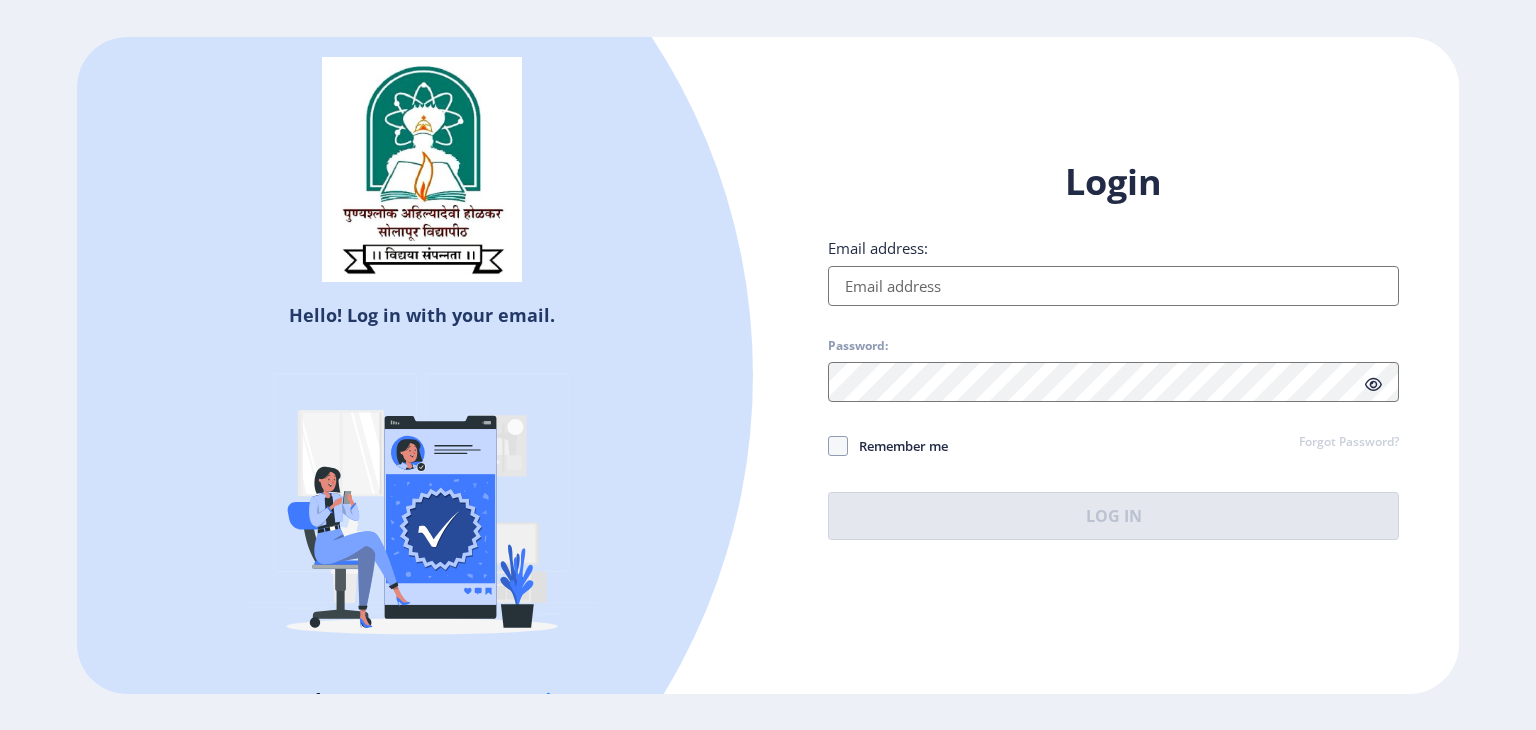 type on "[USERNAME]@[DOMAIN]" 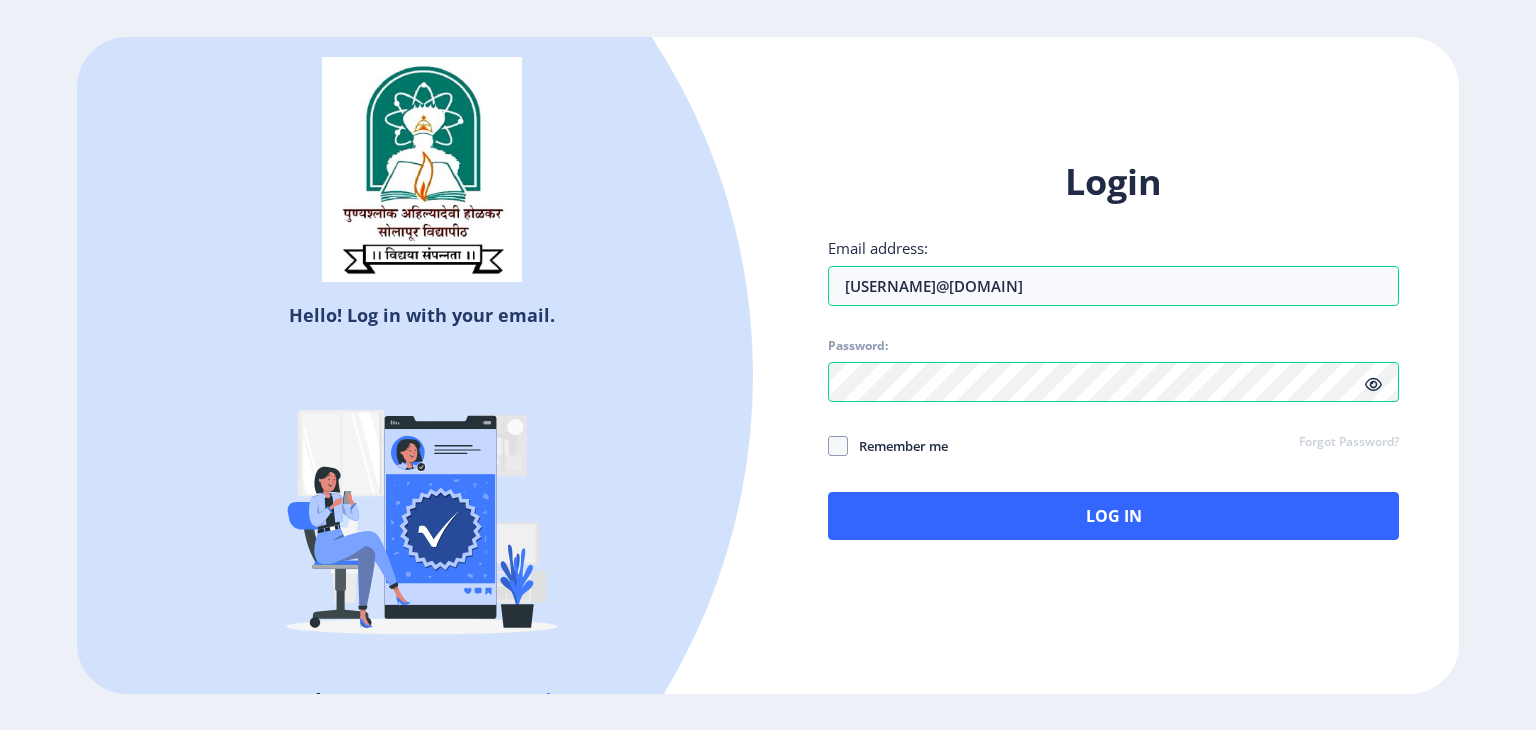 click 